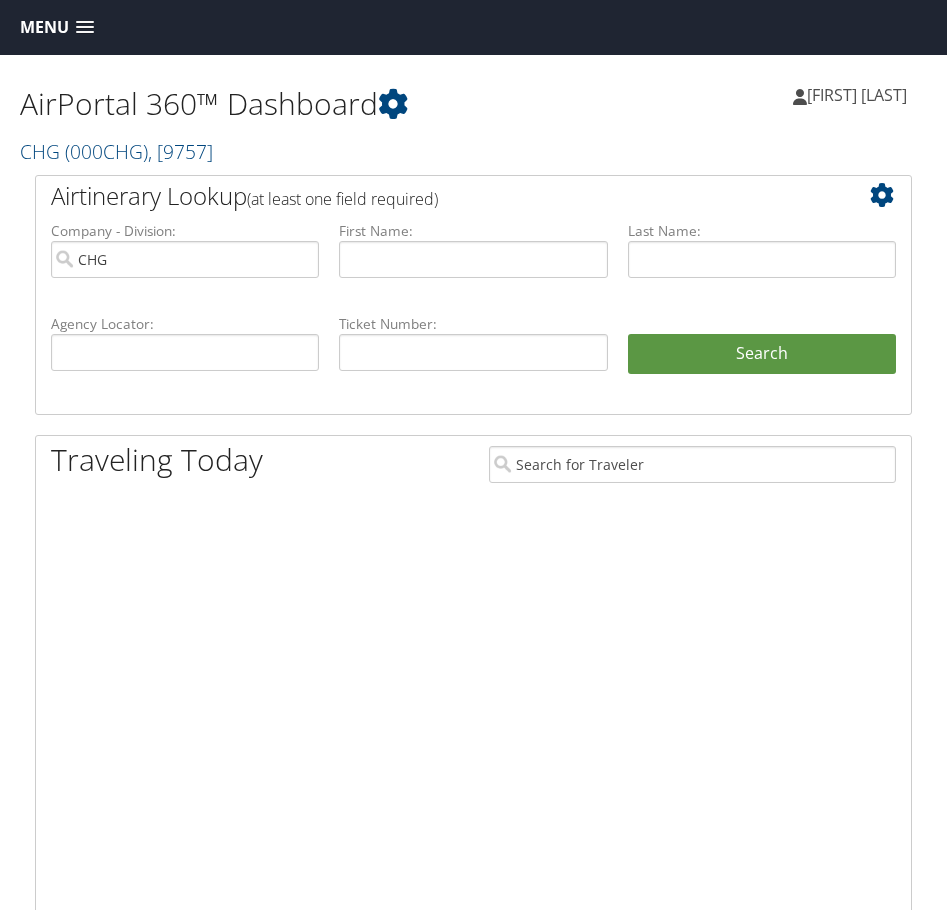 scroll, scrollTop: 0, scrollLeft: 0, axis: both 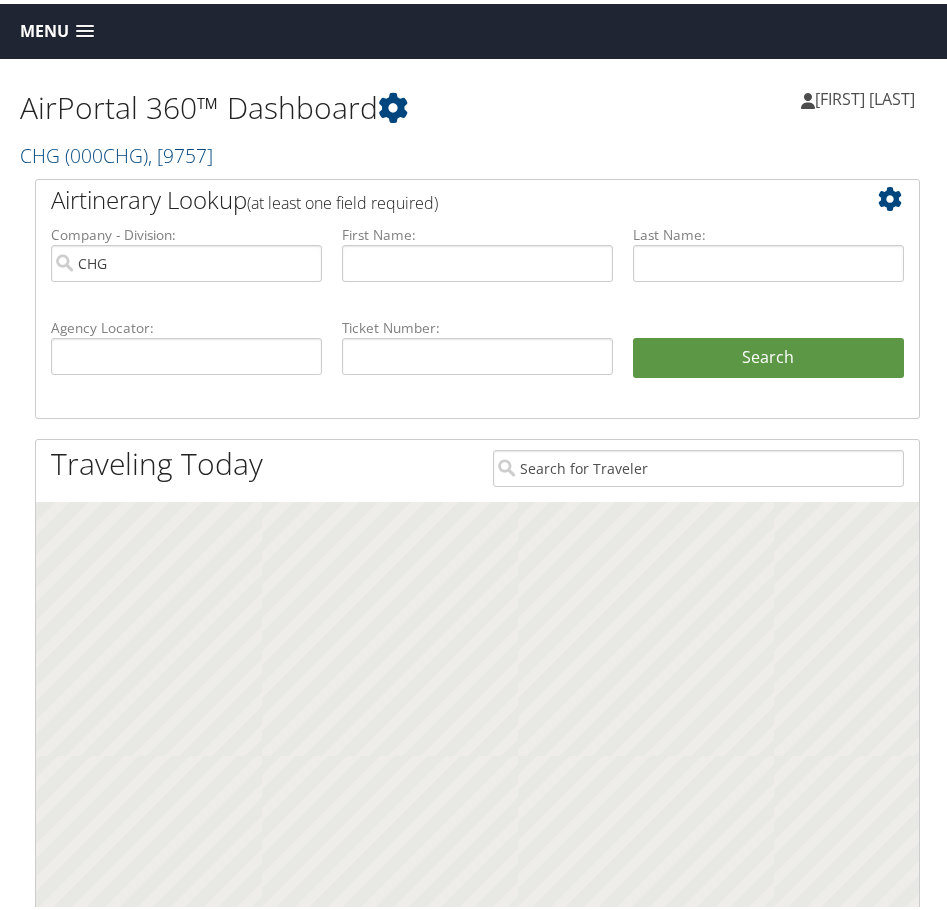 click at bounding box center (85, 28) 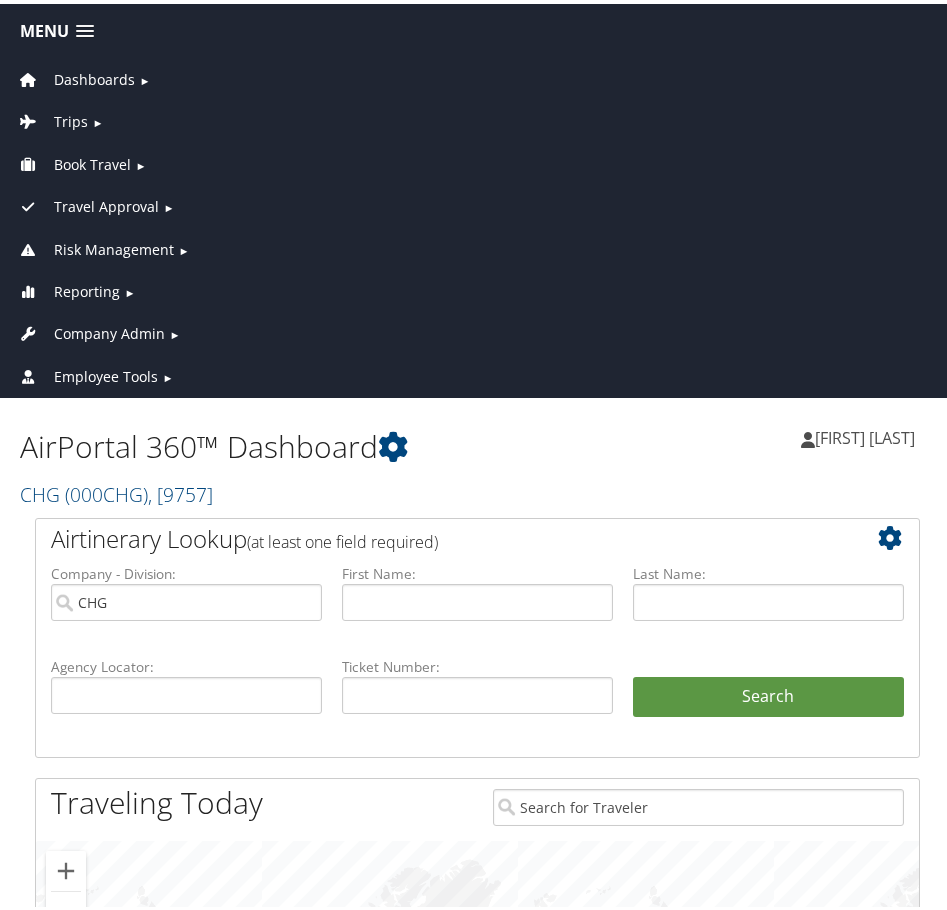 click on "Reporting" at bounding box center [87, 288] 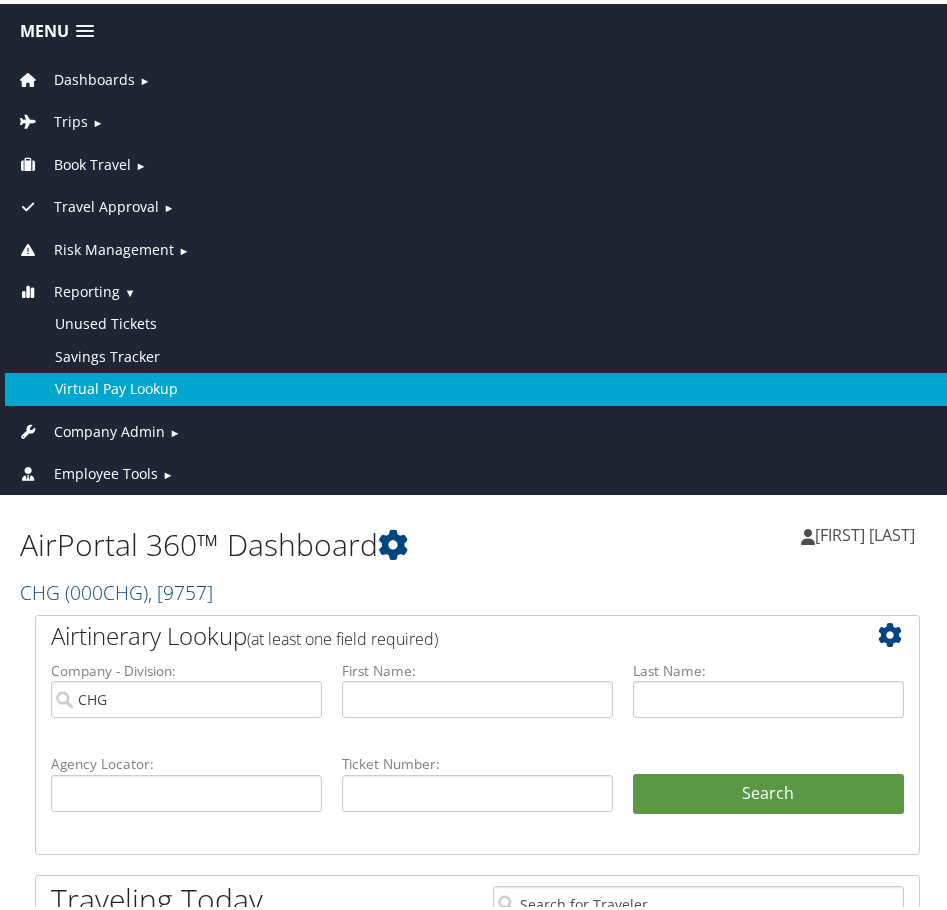 click on "Virtual Pay Lookup" at bounding box center [477, 385] 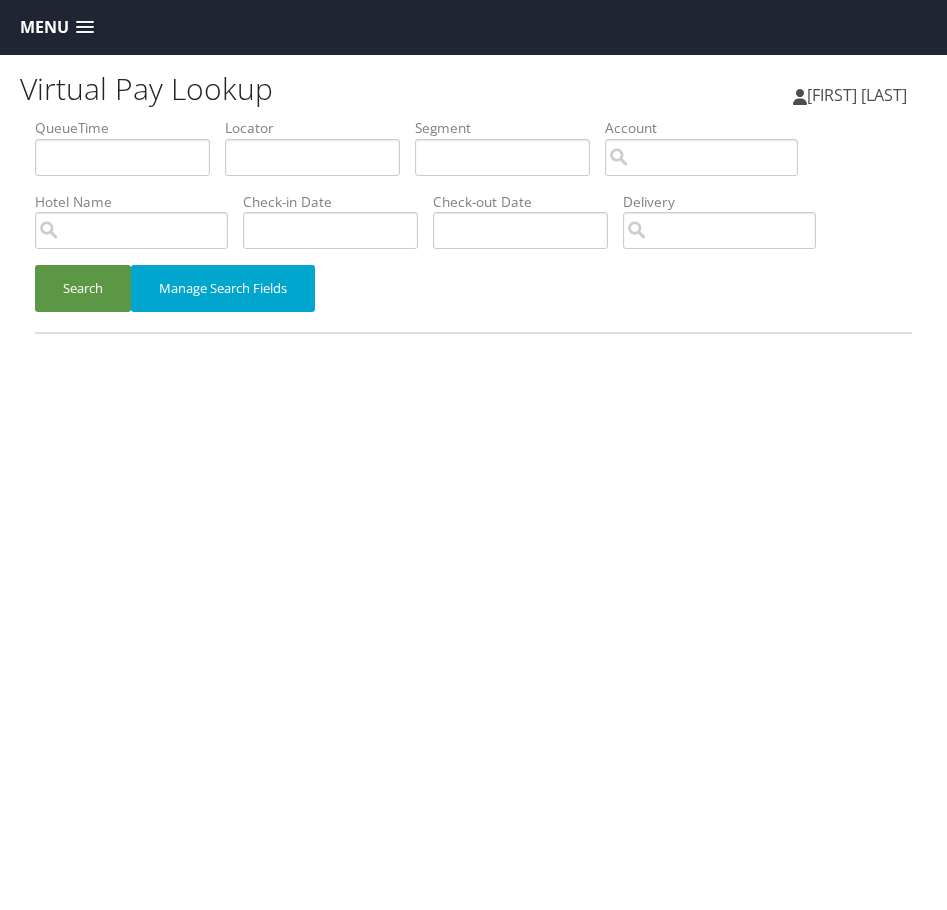 scroll, scrollTop: 0, scrollLeft: 0, axis: both 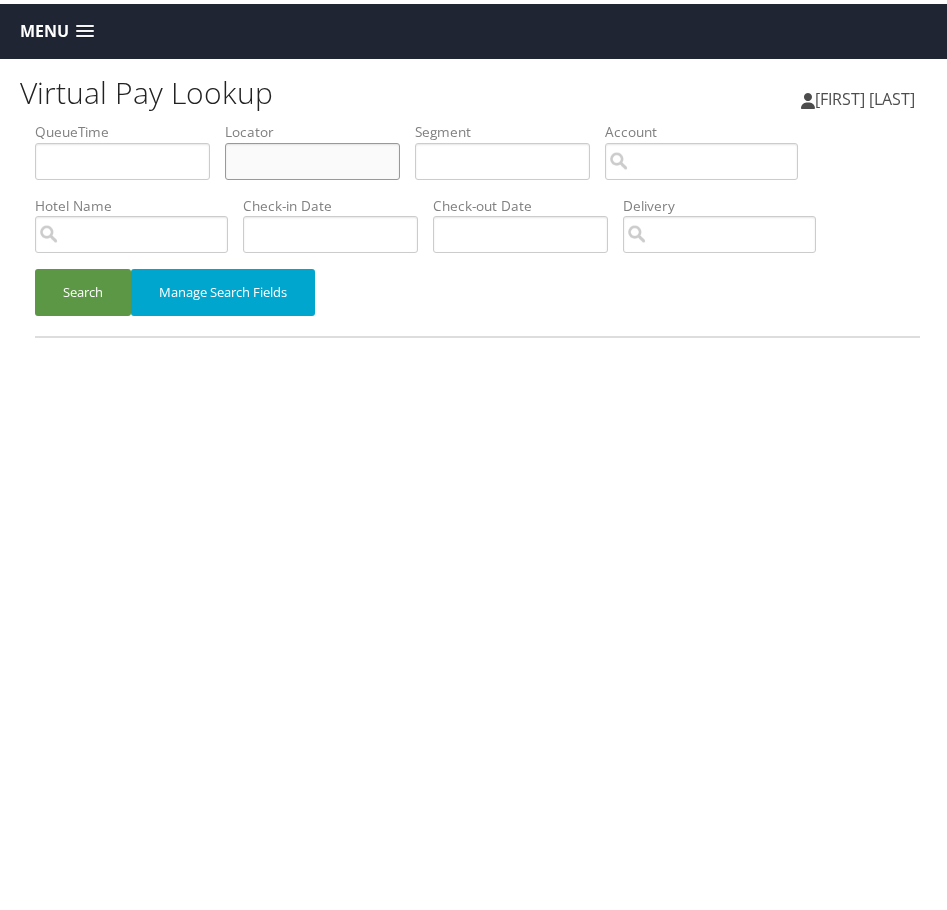 click at bounding box center (312, 157) 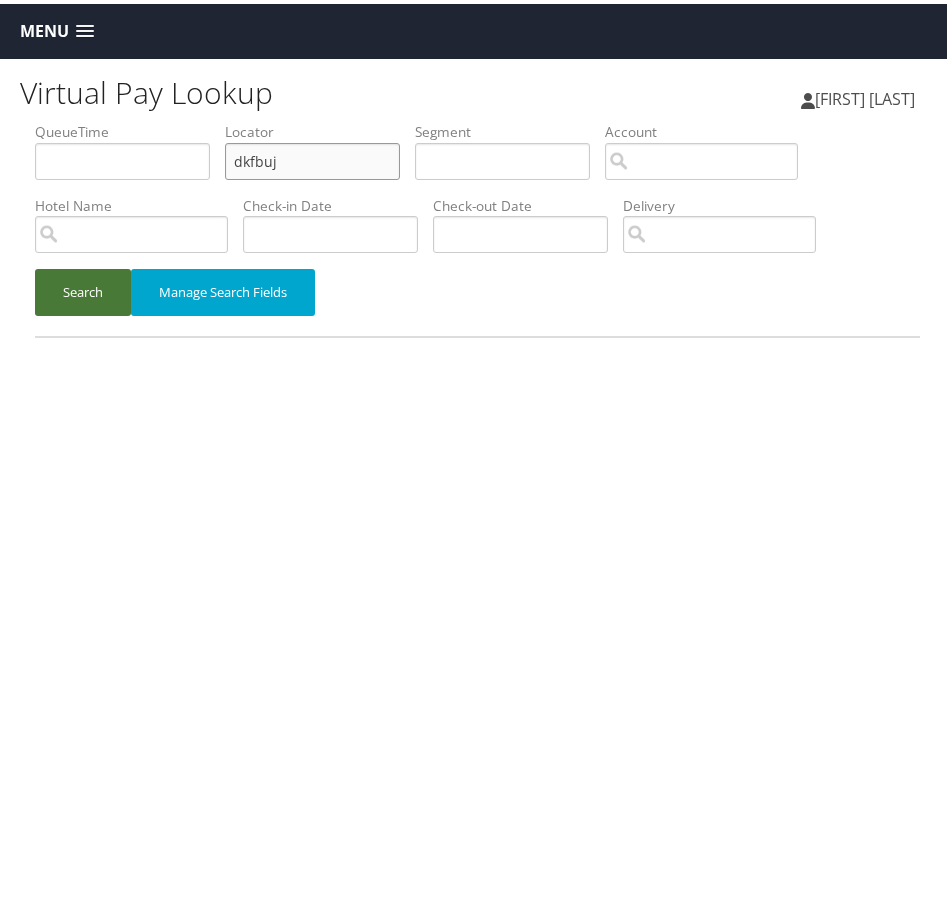 type on "dkfbuj" 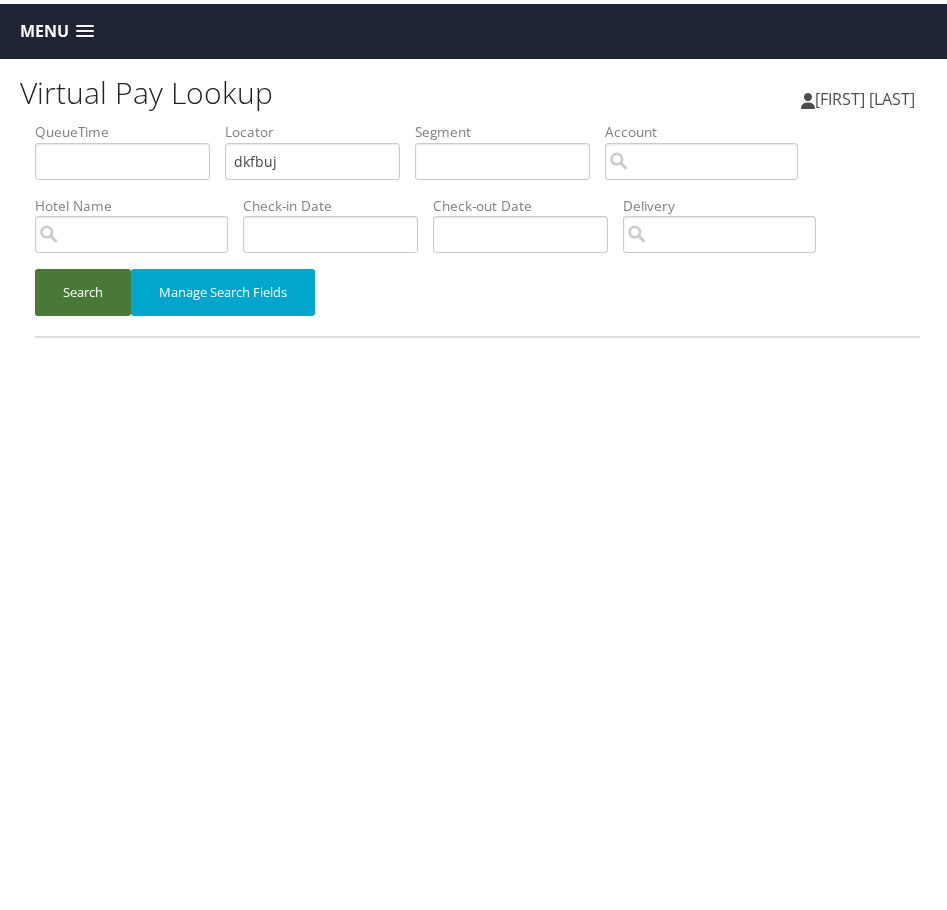 click on "Search" at bounding box center (83, 288) 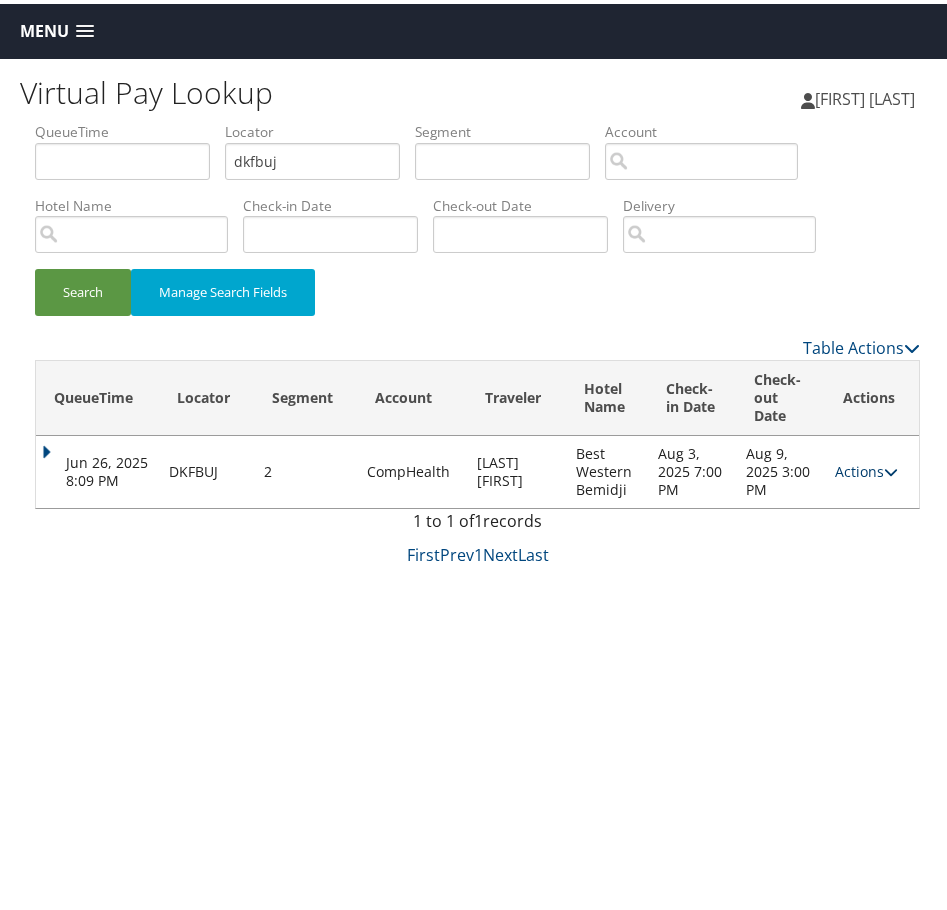 click on "Actions" at bounding box center (866, 467) 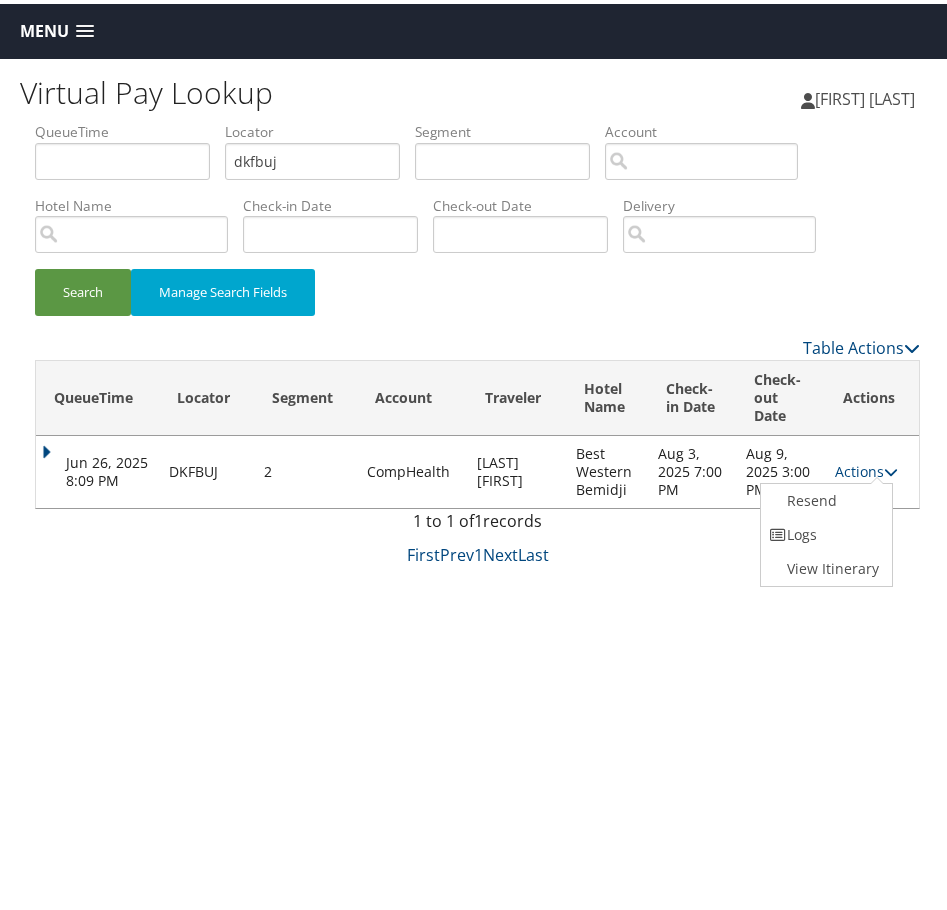 click on "Virtual Pay Lookup
Tanya Wesley
Tanya Wesley
My Settings
Travel Agency Contacts
View Travel Profile
Give Feedback
Sign Out" at bounding box center (477, 510) 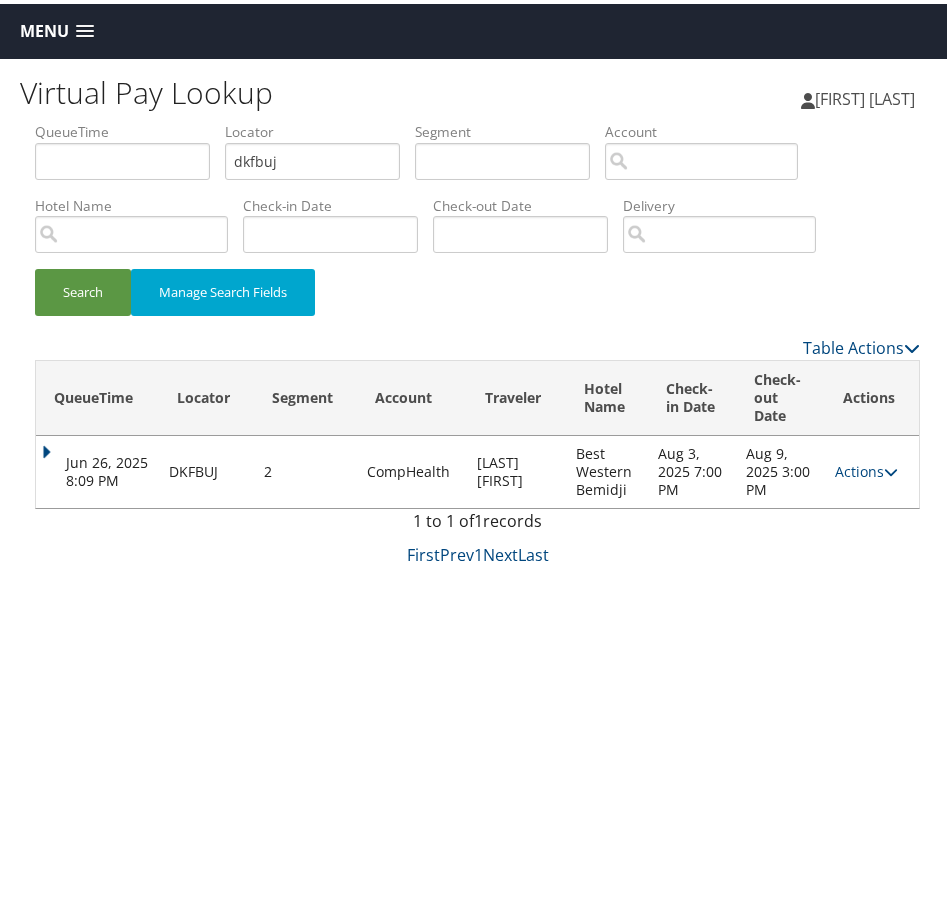 click on "Jun 26, 2025 8:09 PM" at bounding box center [97, 468] 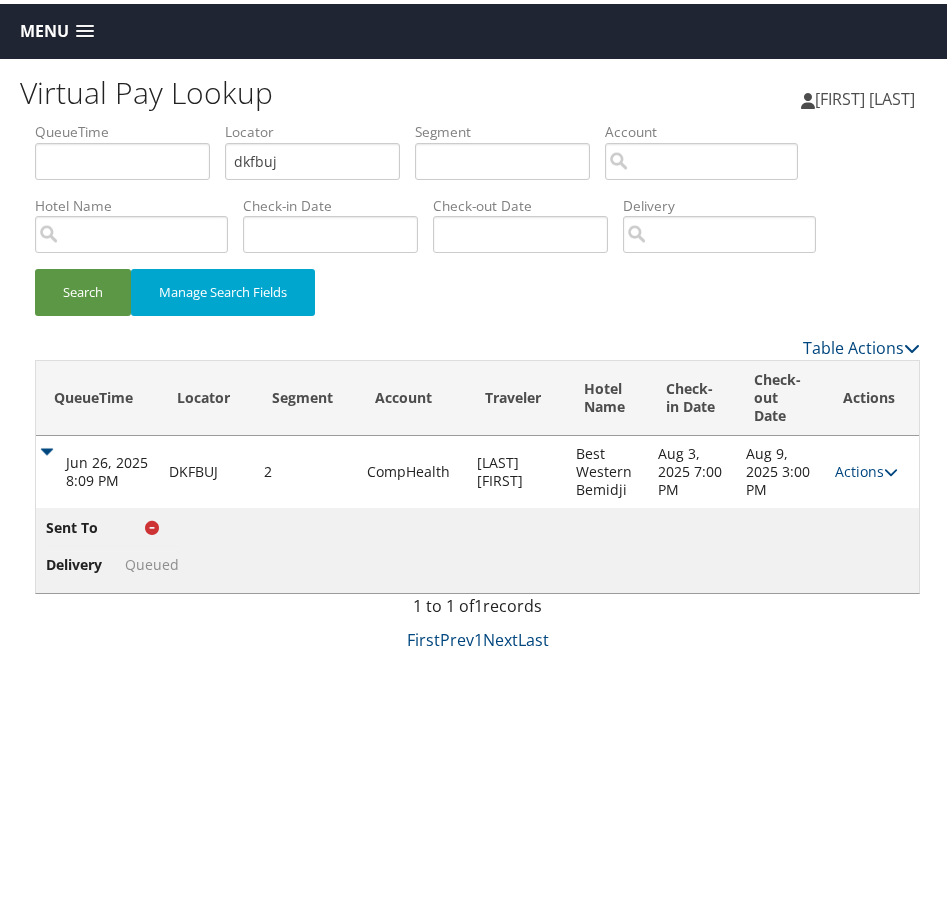 click on "CompHealth" at bounding box center [412, 468] 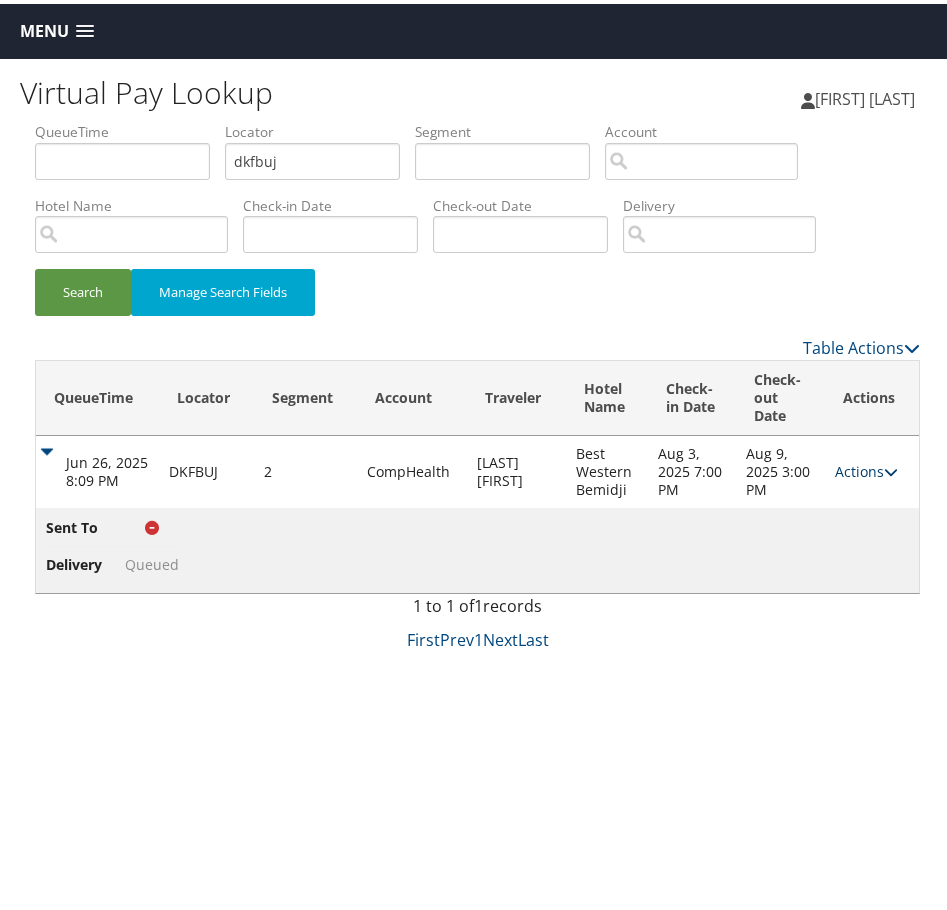 click on "Actions" at bounding box center (866, 467) 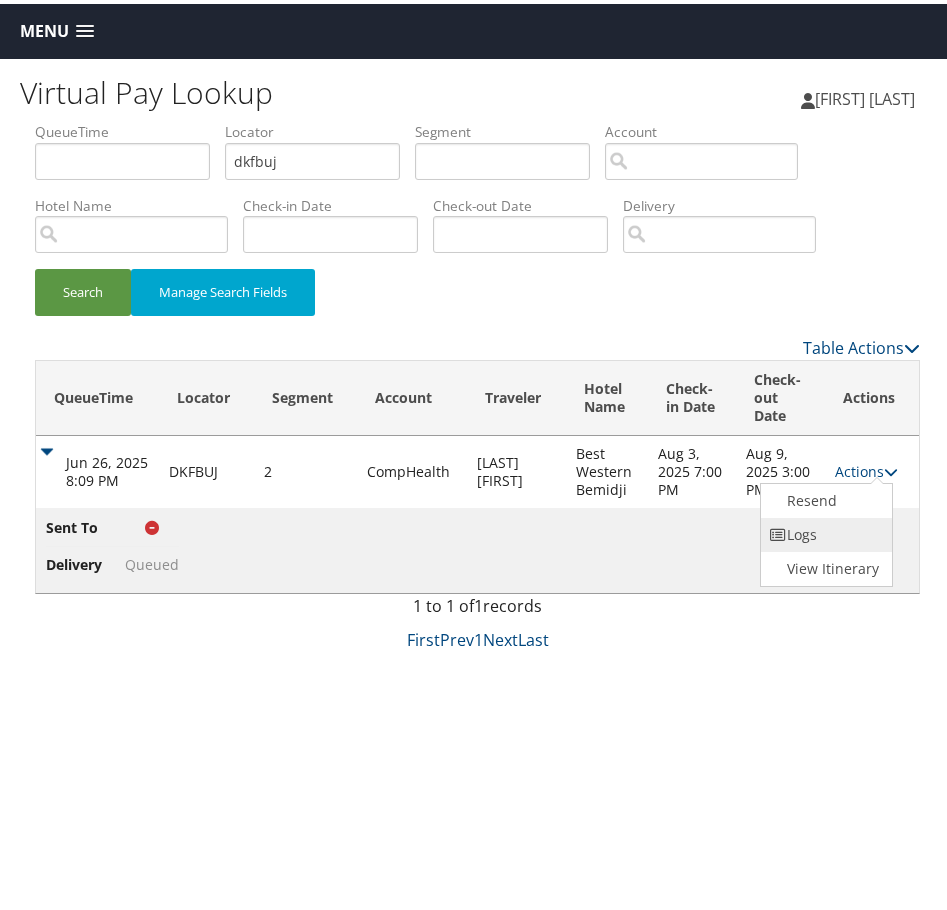 click on "Logs" at bounding box center (824, 531) 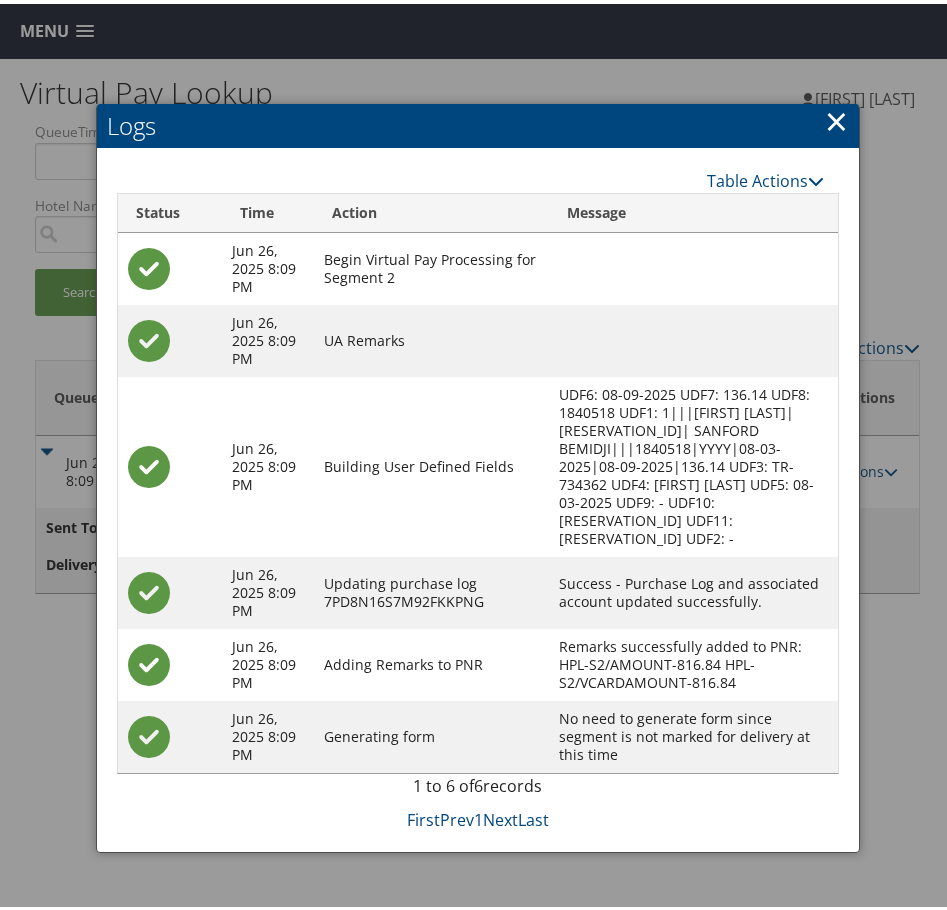 click on "Logs" at bounding box center (478, 122) 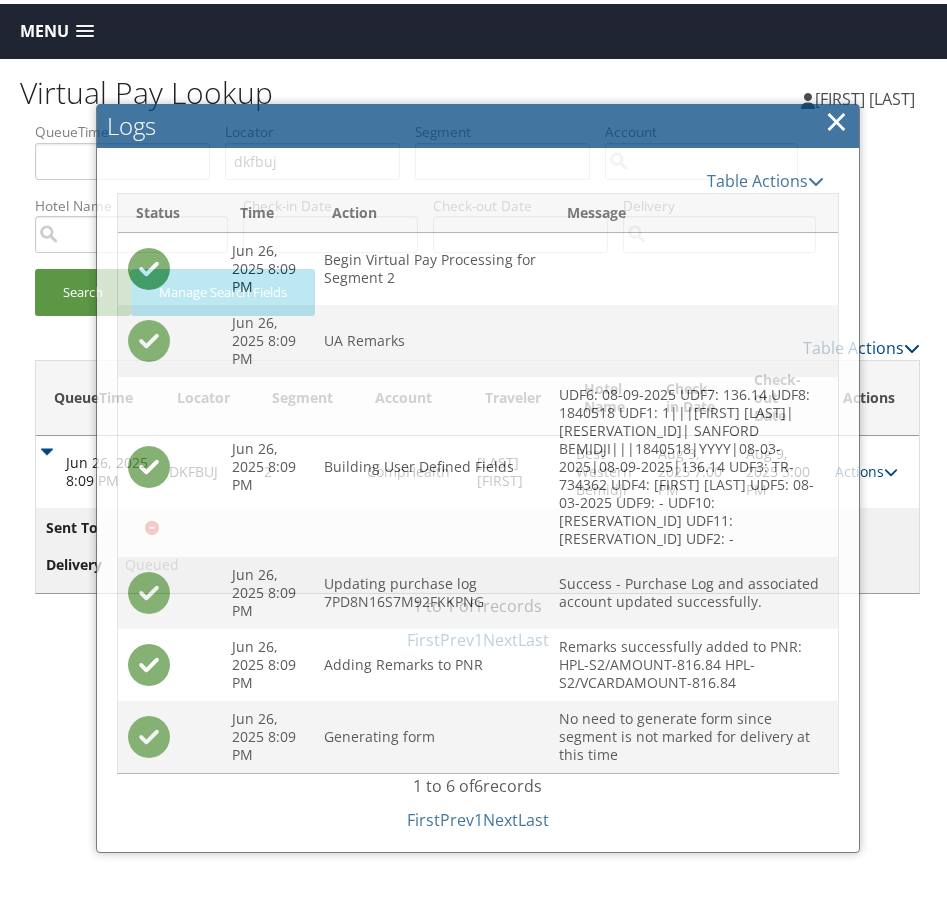 click on "×" at bounding box center (836, 117) 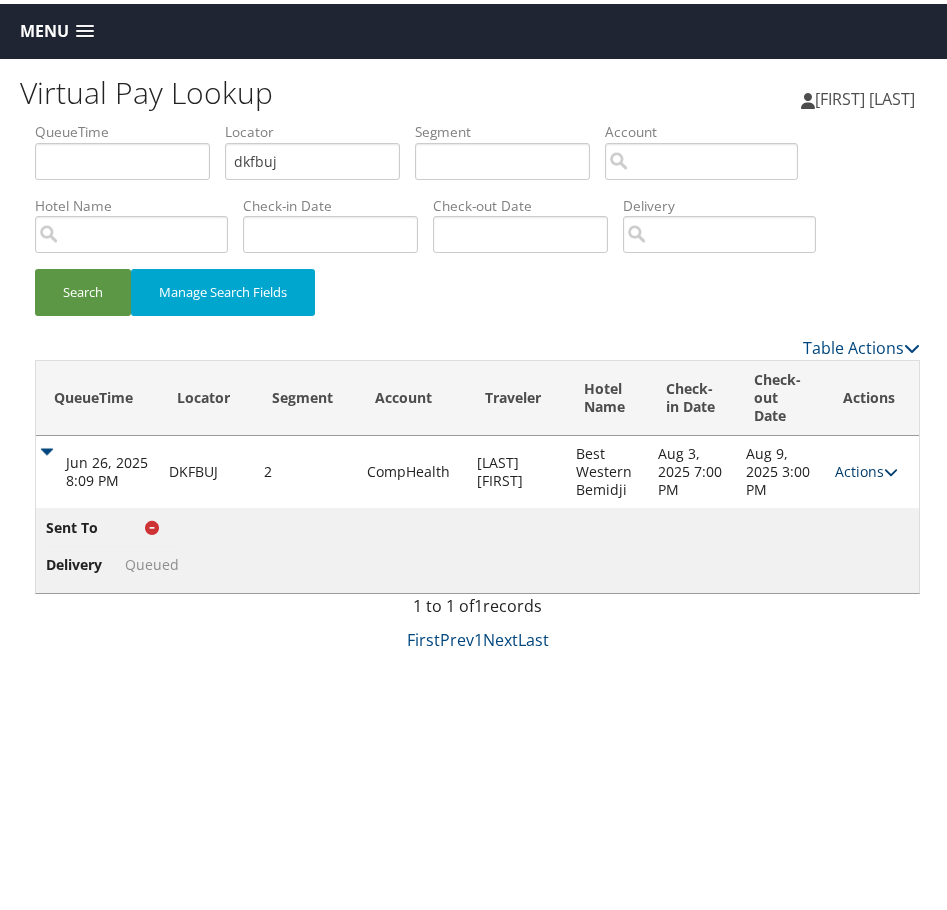 click on "Actions" at bounding box center [866, 467] 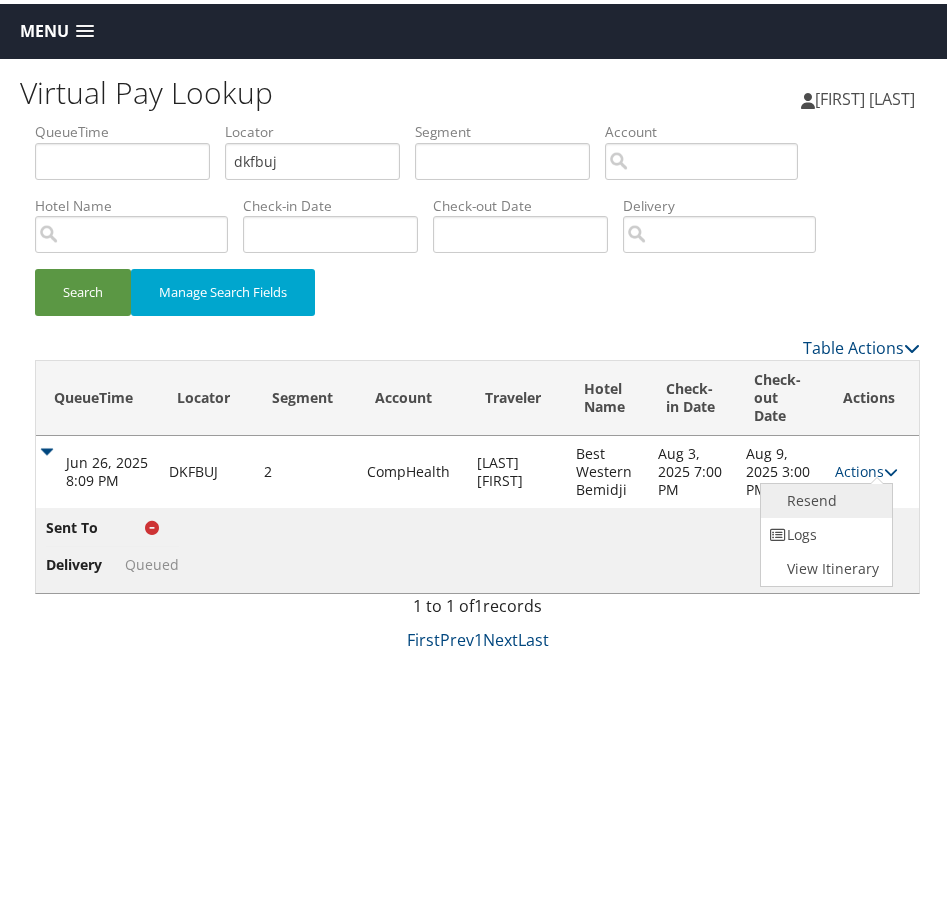 click on "Resend" at bounding box center (824, 497) 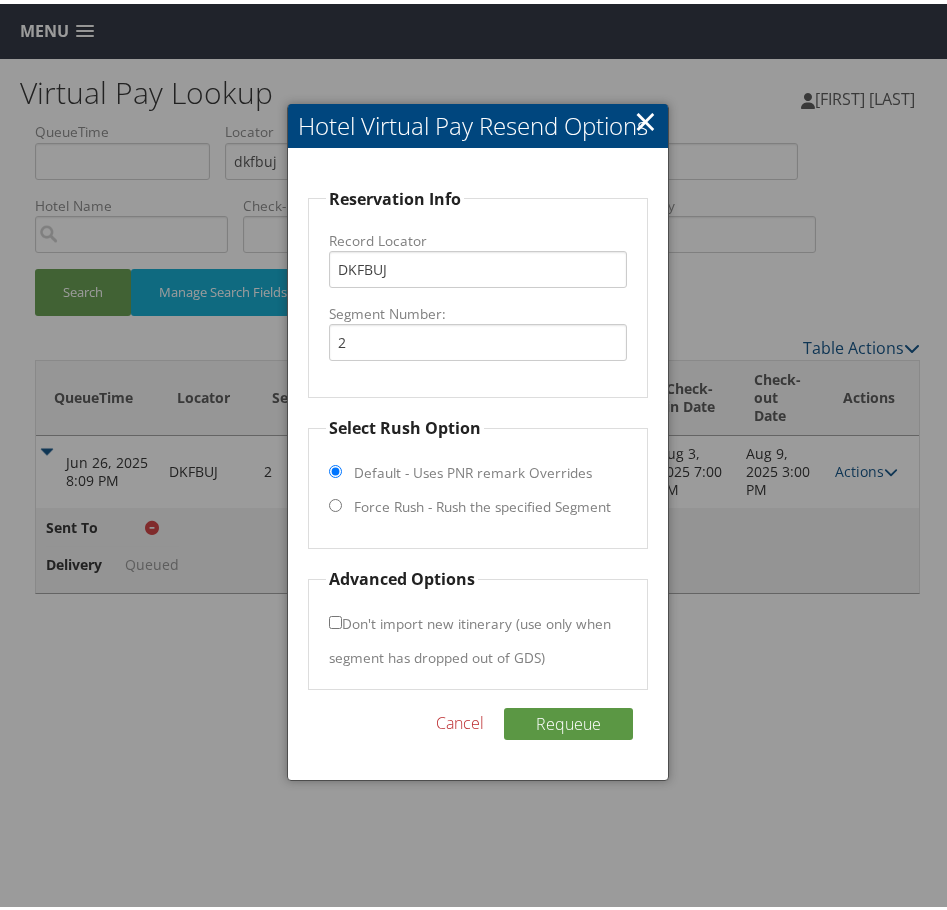 click on "Force Rush - Rush the specified Segment" at bounding box center (335, 501) 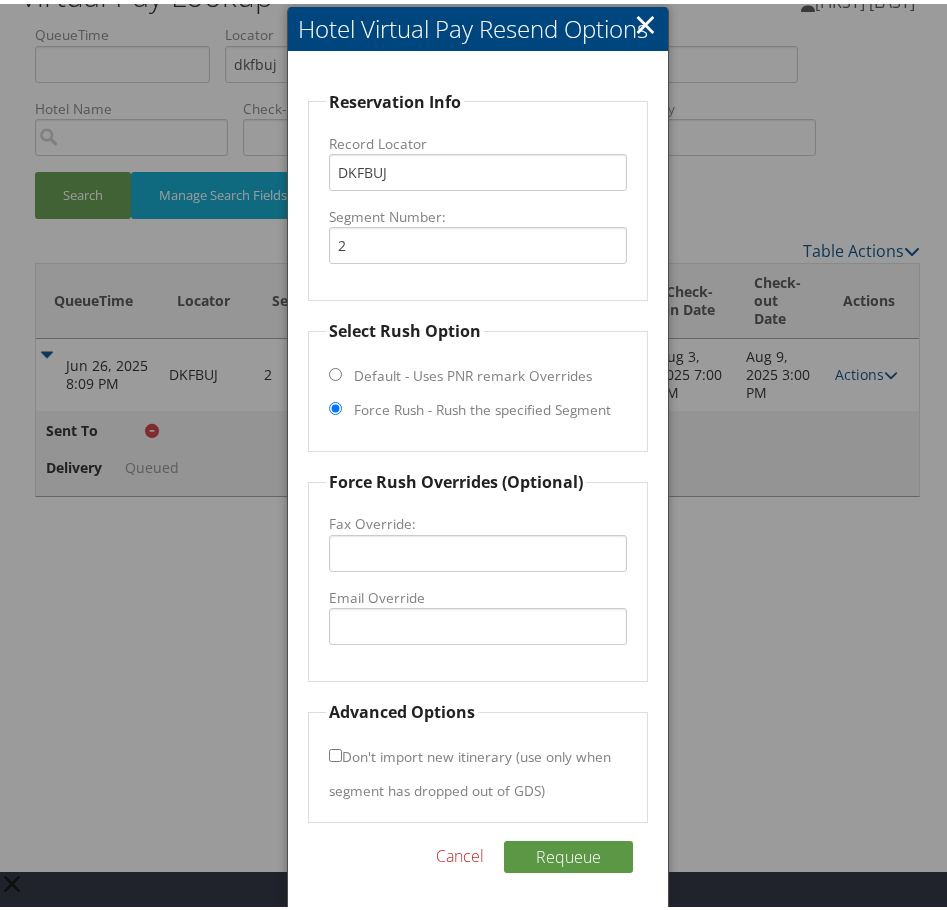 scroll, scrollTop: 121, scrollLeft: 0, axis: vertical 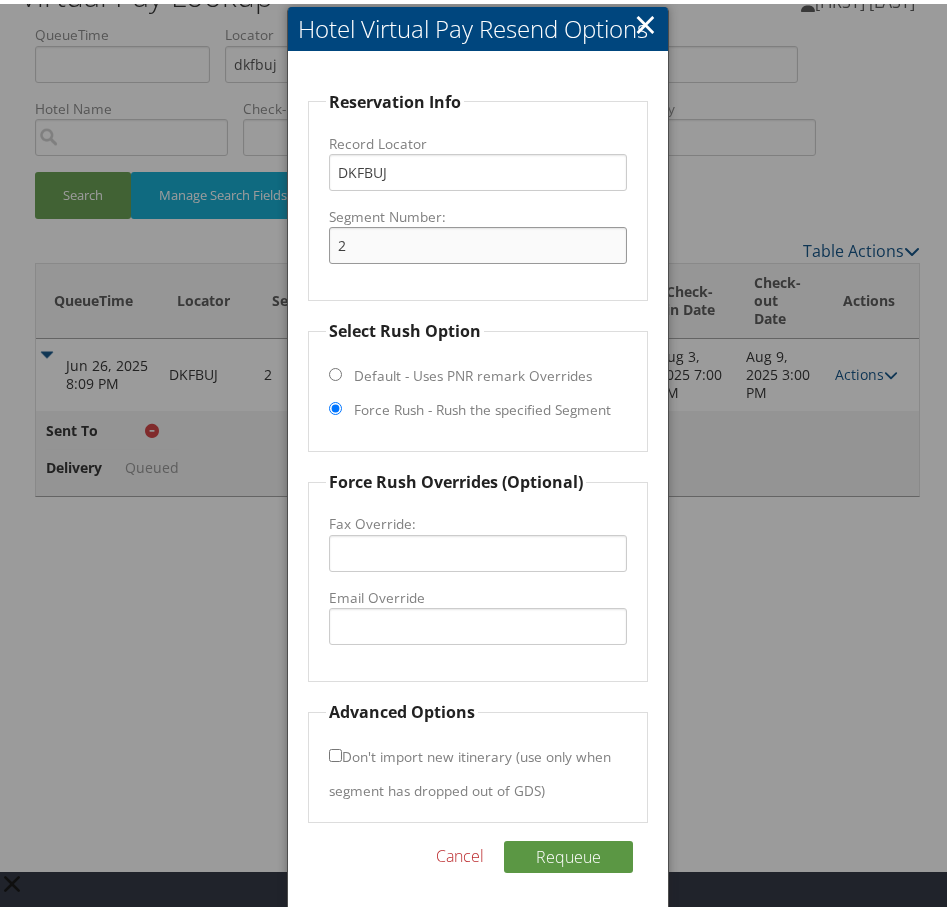 click on "2" at bounding box center [478, 241] 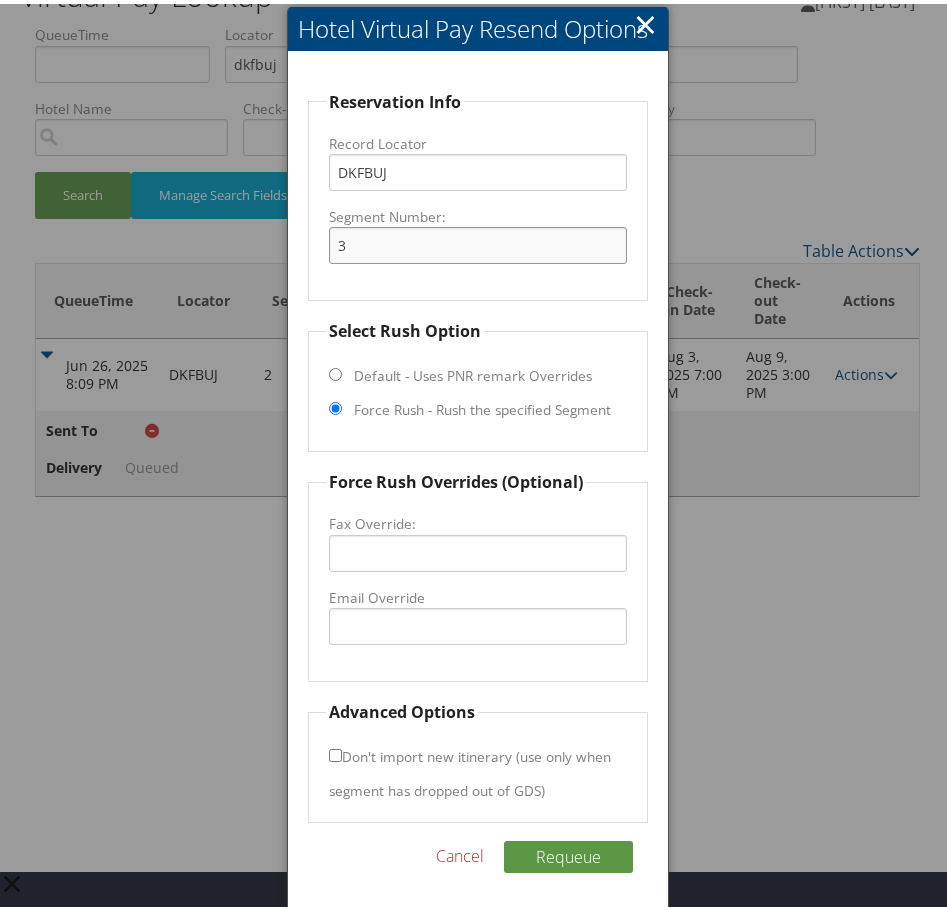 type on "3" 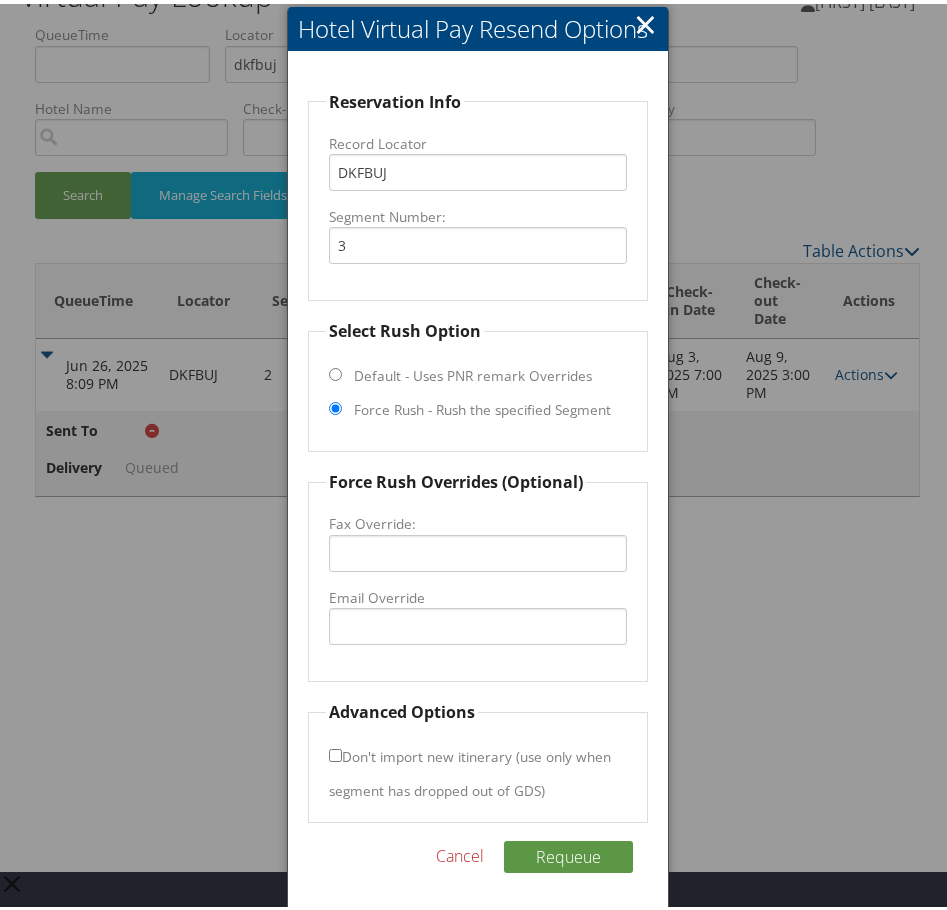 click on "Reservation Info
Record Locator
DKFBUJ
Segment Number:
3
Select Rush Option
Default - Uses PNR remark Overrides
Force Rush - Rush the specified Segment
Force Rush Overrides (Optional)
Fax Override:
Email Override
Advanced Options
Don't import new itinerary (use only when segment has dropped out of GDS)" at bounding box center [478, 453] 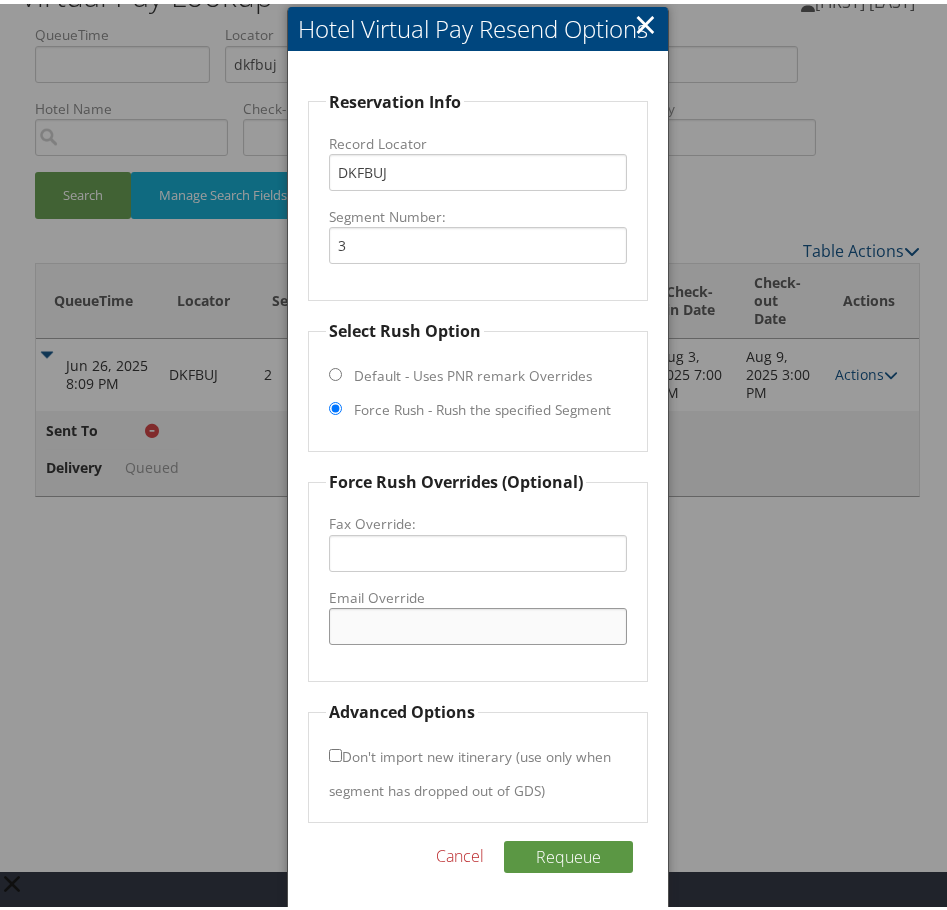 click on "Email Override" at bounding box center (478, 622) 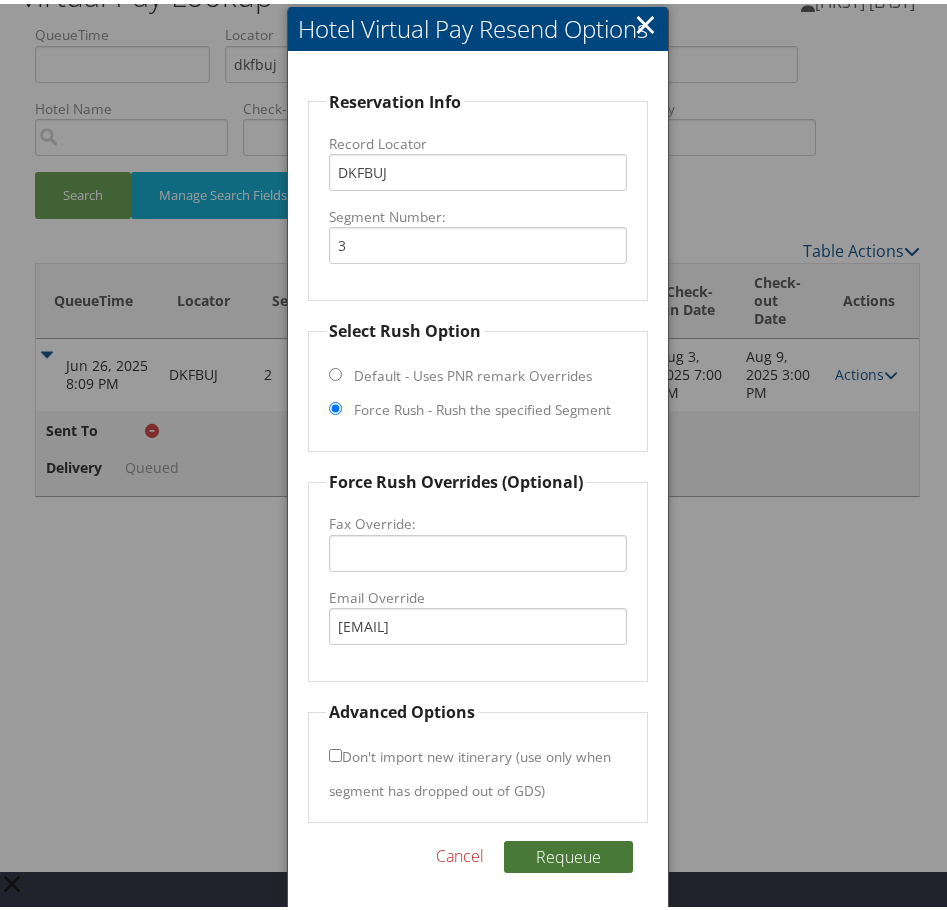 click on "Requeue" at bounding box center (568, 853) 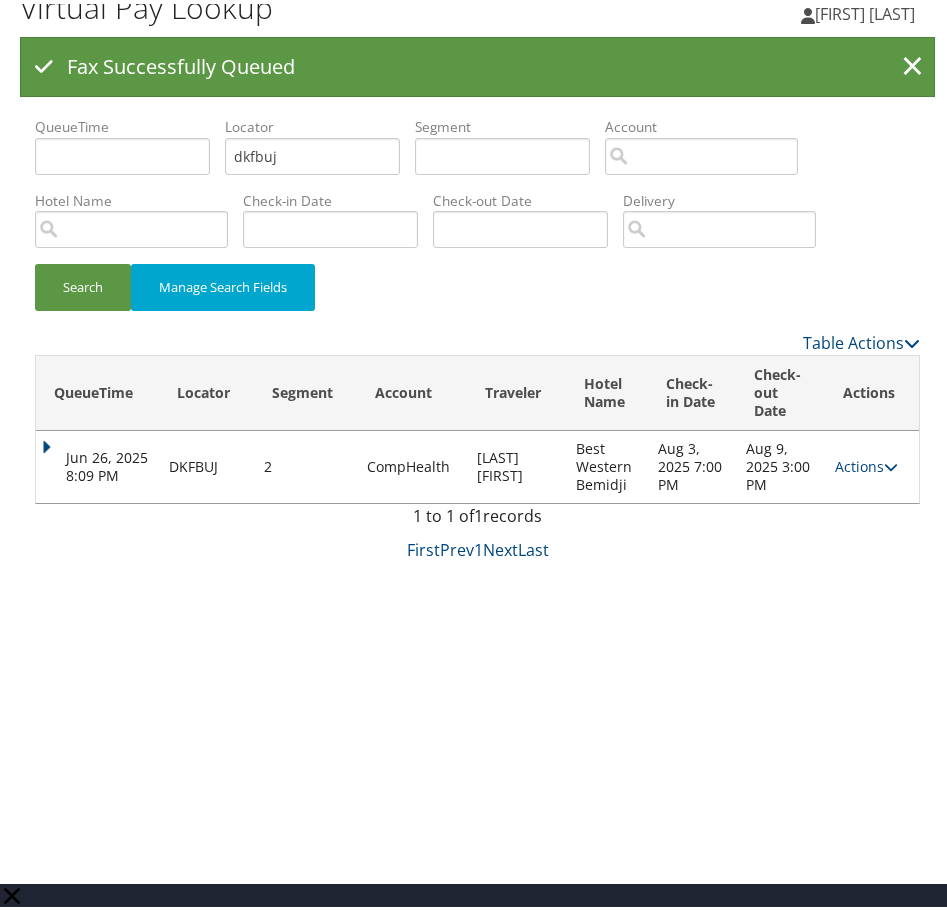 scroll, scrollTop: 55, scrollLeft: 0, axis: vertical 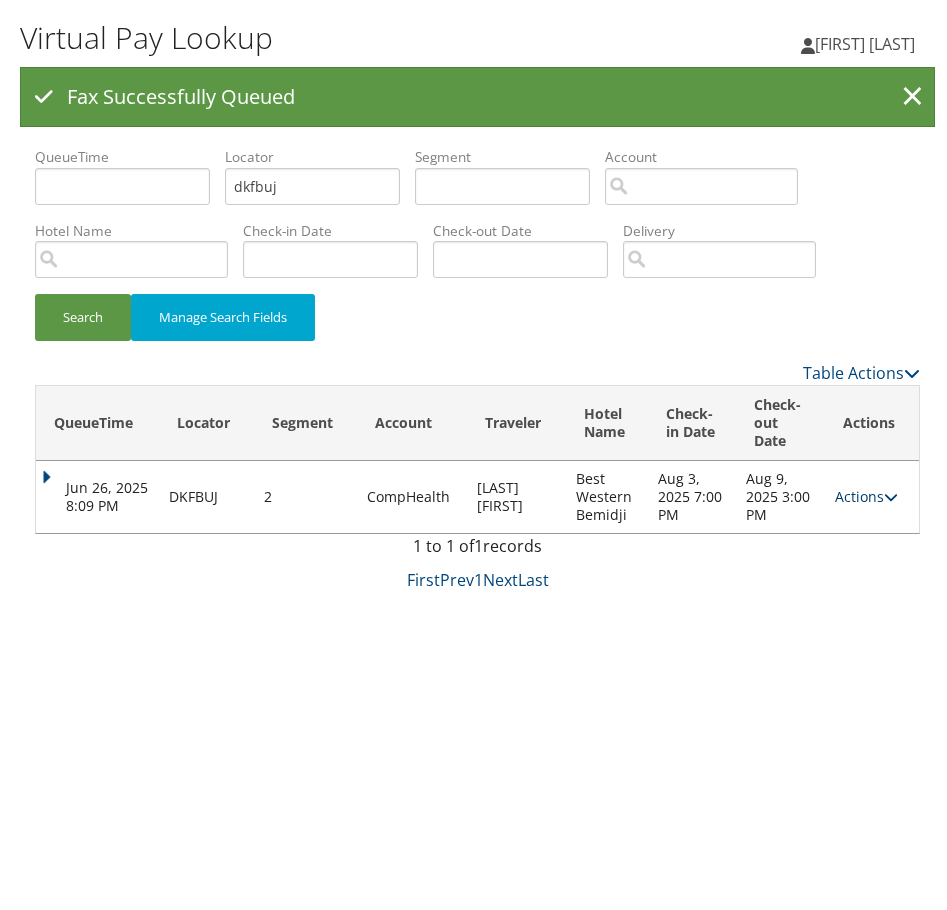 click on "Actions" at bounding box center (866, 492) 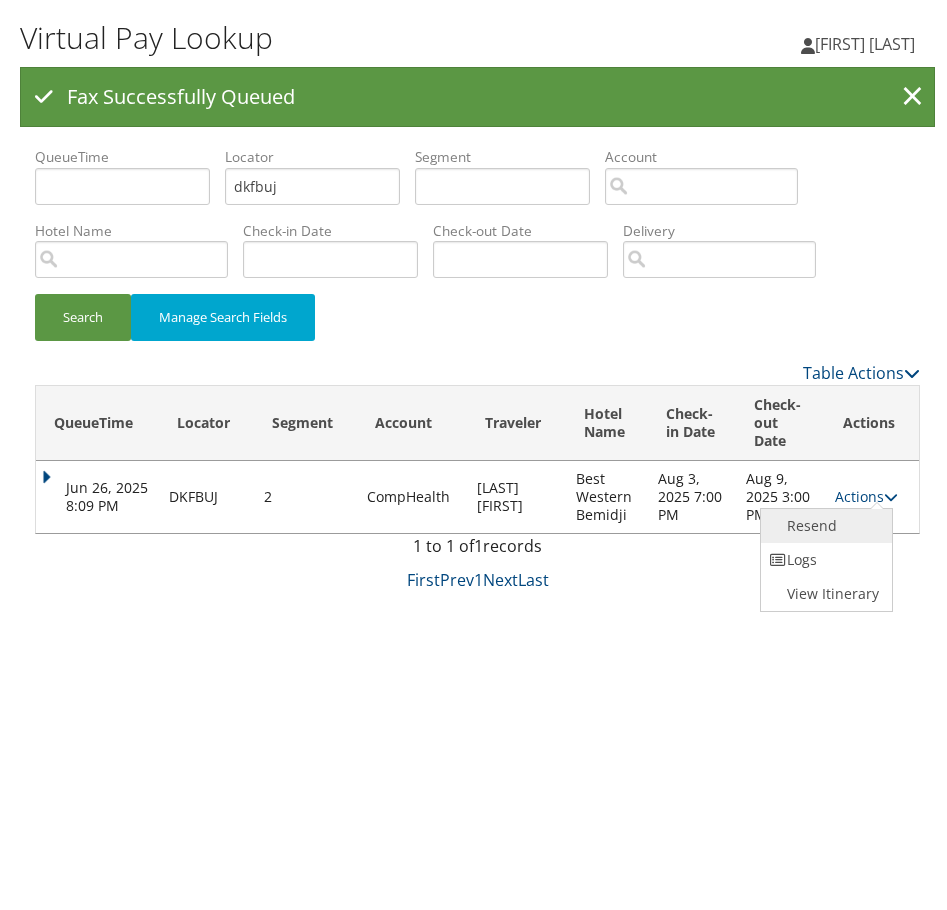 click on "Resend" at bounding box center (824, 522) 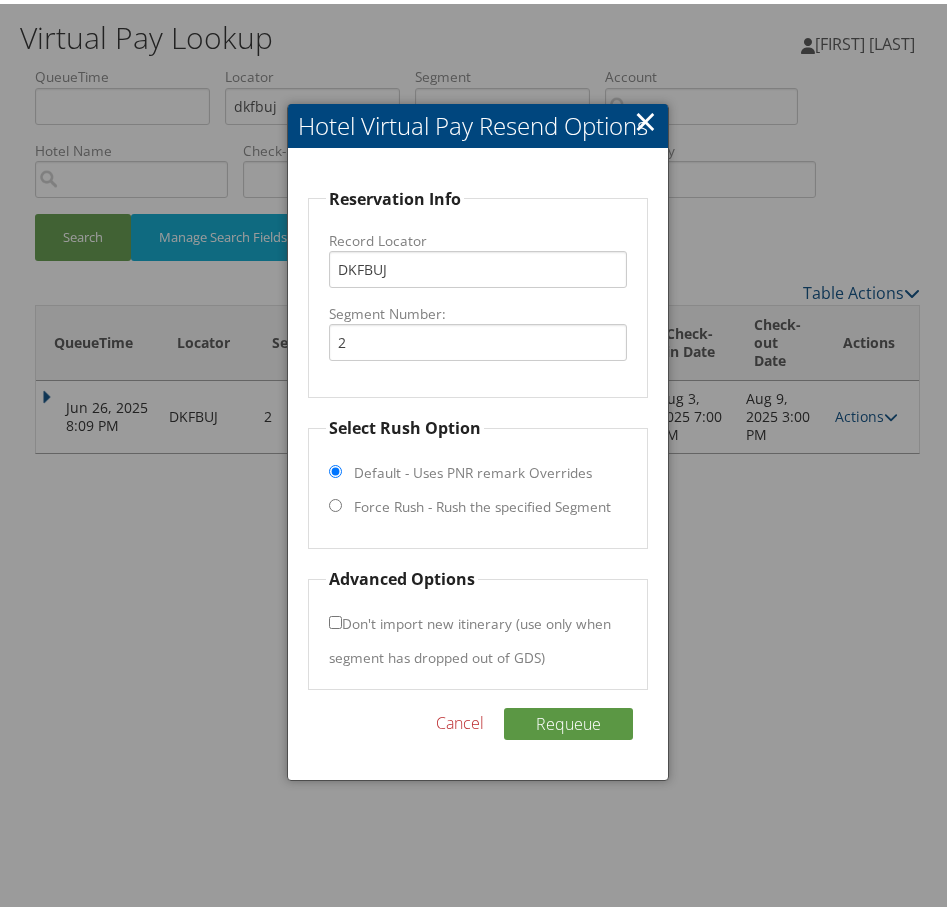 click on "Force Rush - Rush the specified Segment" at bounding box center [335, 501] 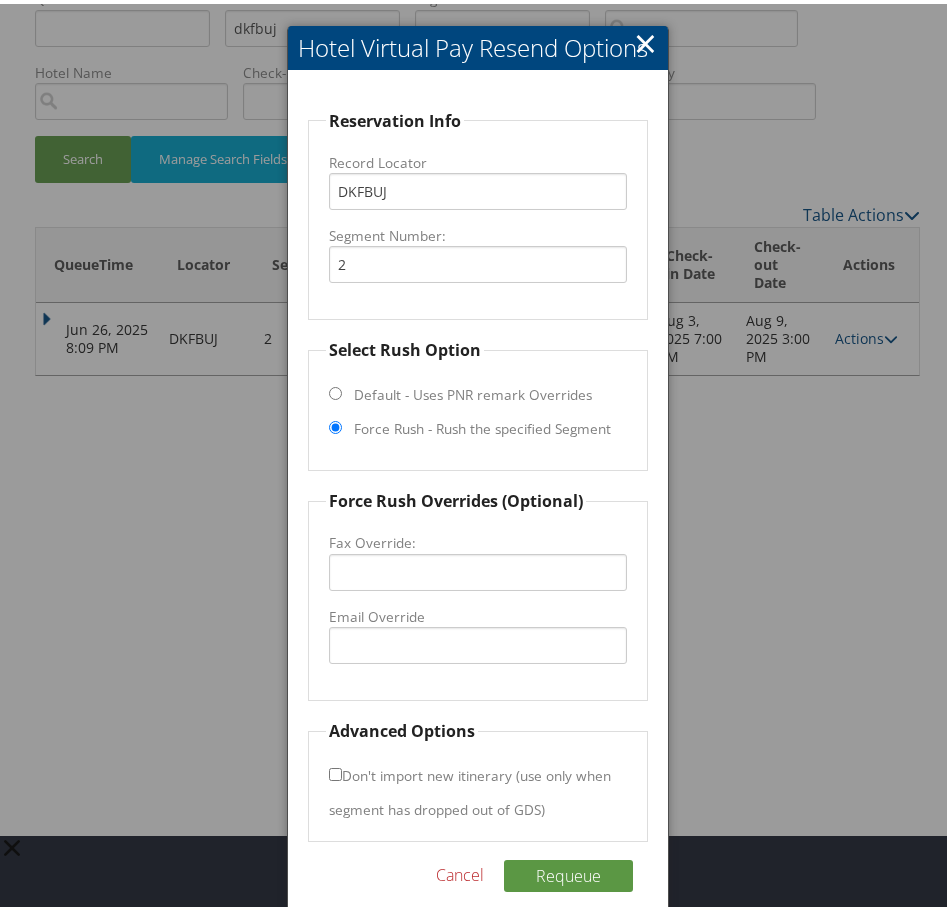 scroll, scrollTop: 155, scrollLeft: 0, axis: vertical 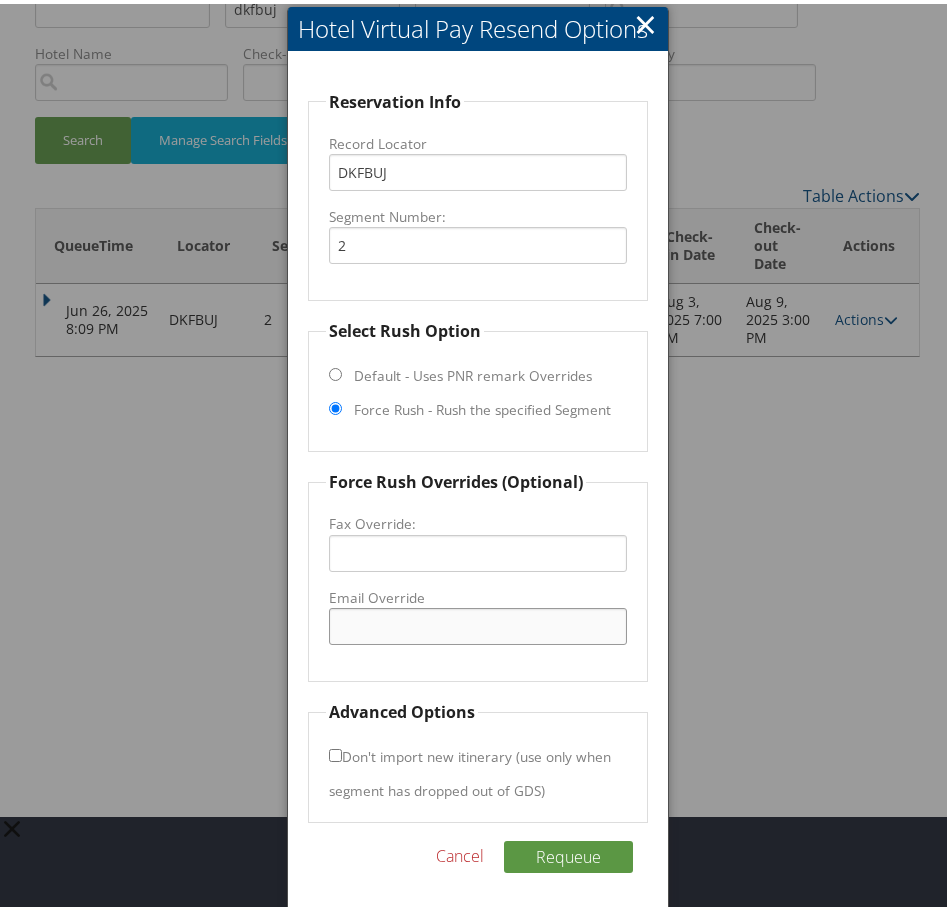 click on "Email Override" at bounding box center [478, 622] 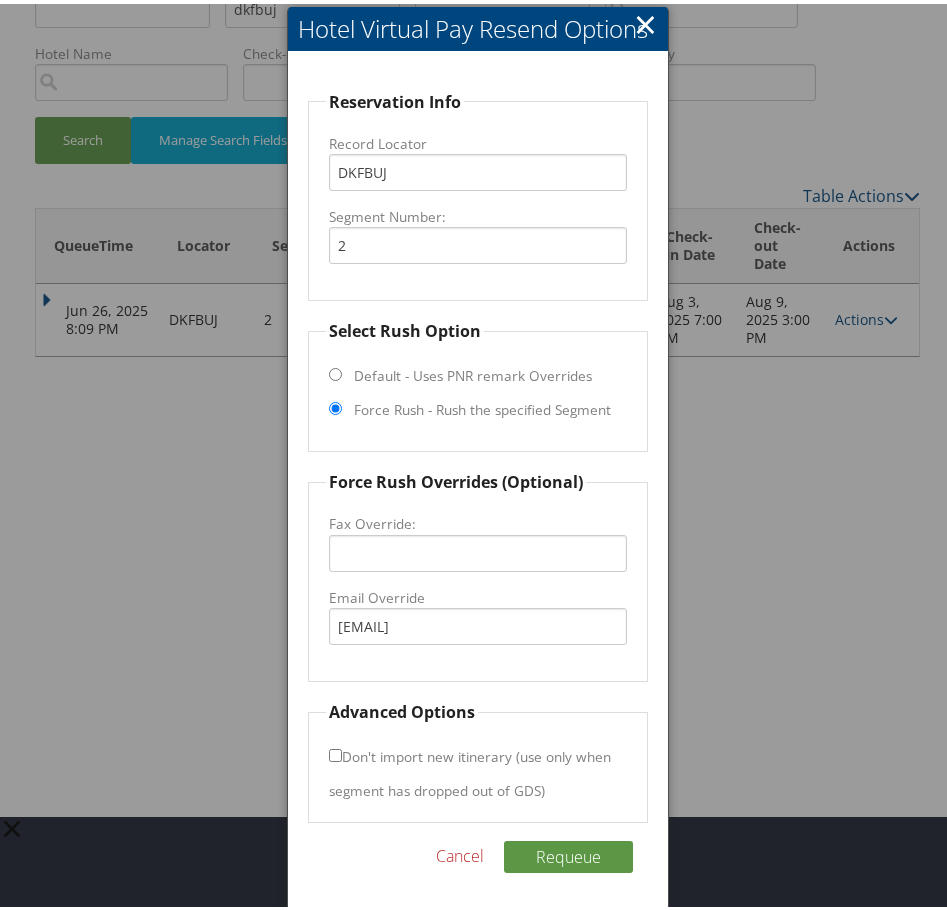 click on "Don't import new itinerary (use only when segment has dropped out of GDS)" at bounding box center (335, 751) 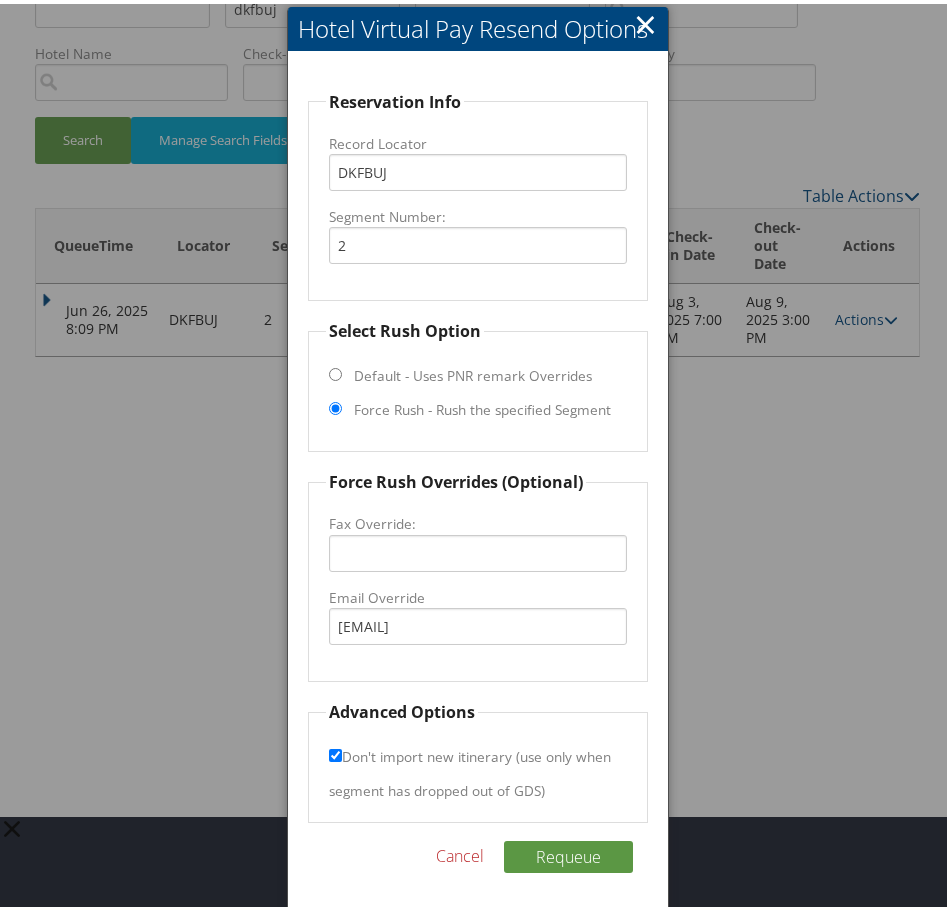 scroll, scrollTop: 176, scrollLeft: 0, axis: vertical 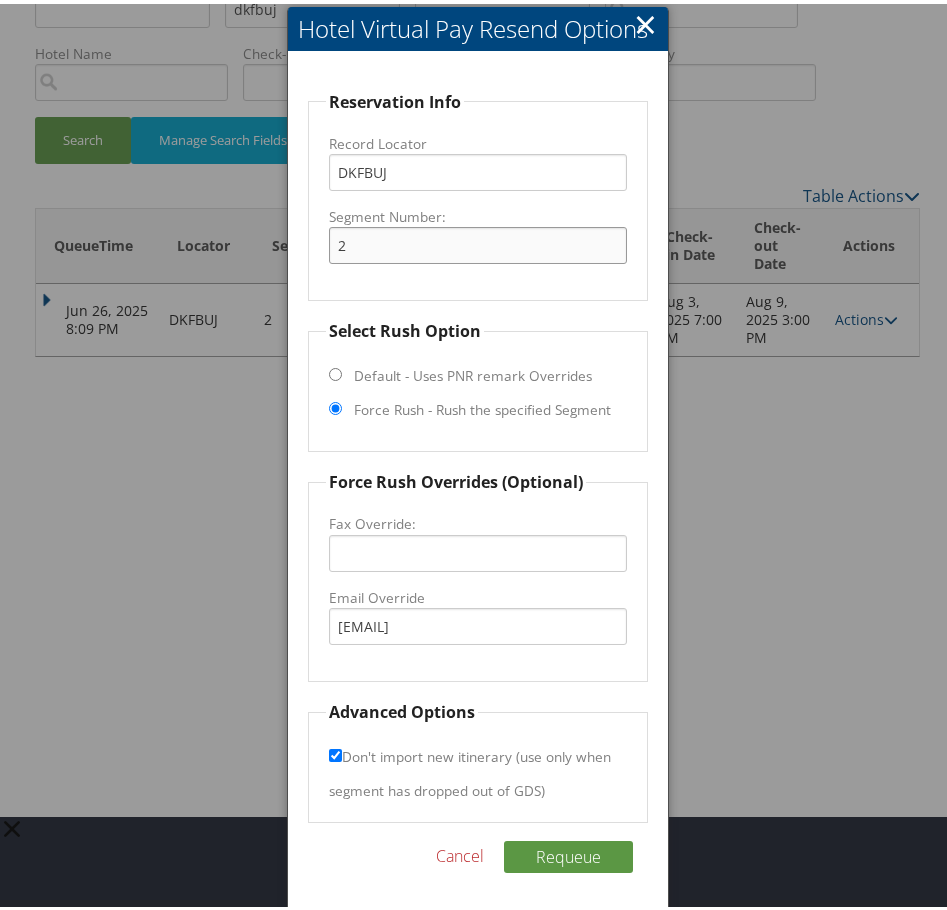 click on "2" at bounding box center [478, 241] 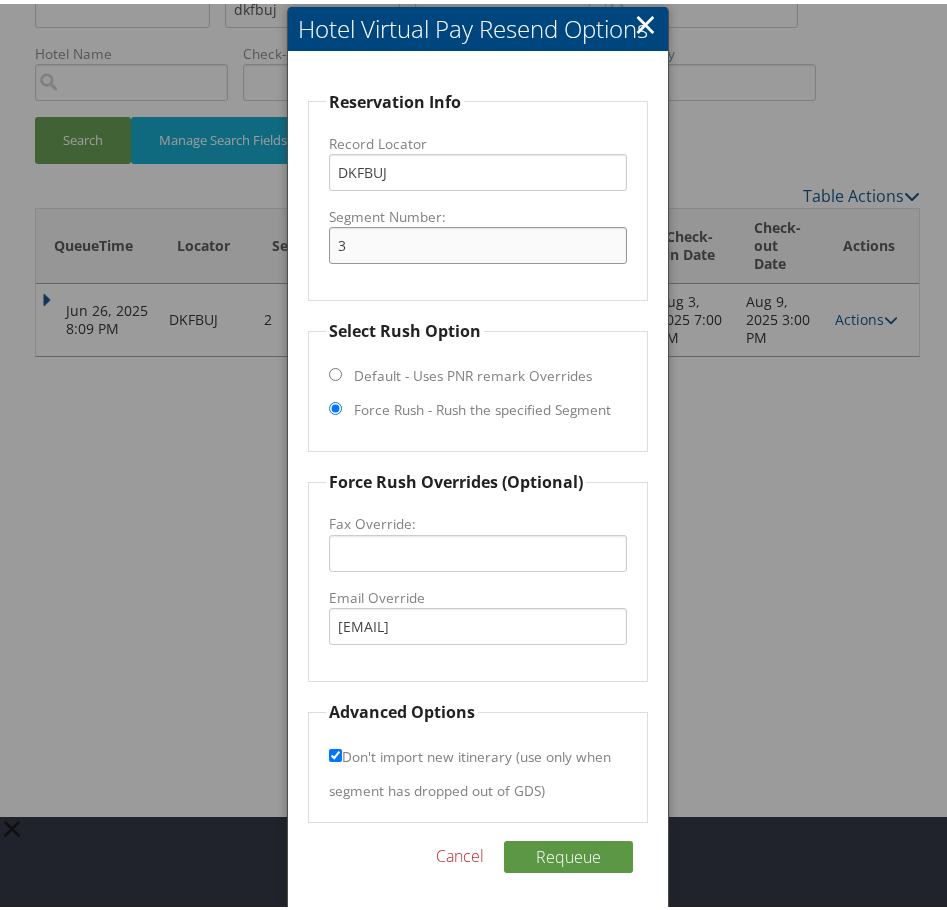 type on "3" 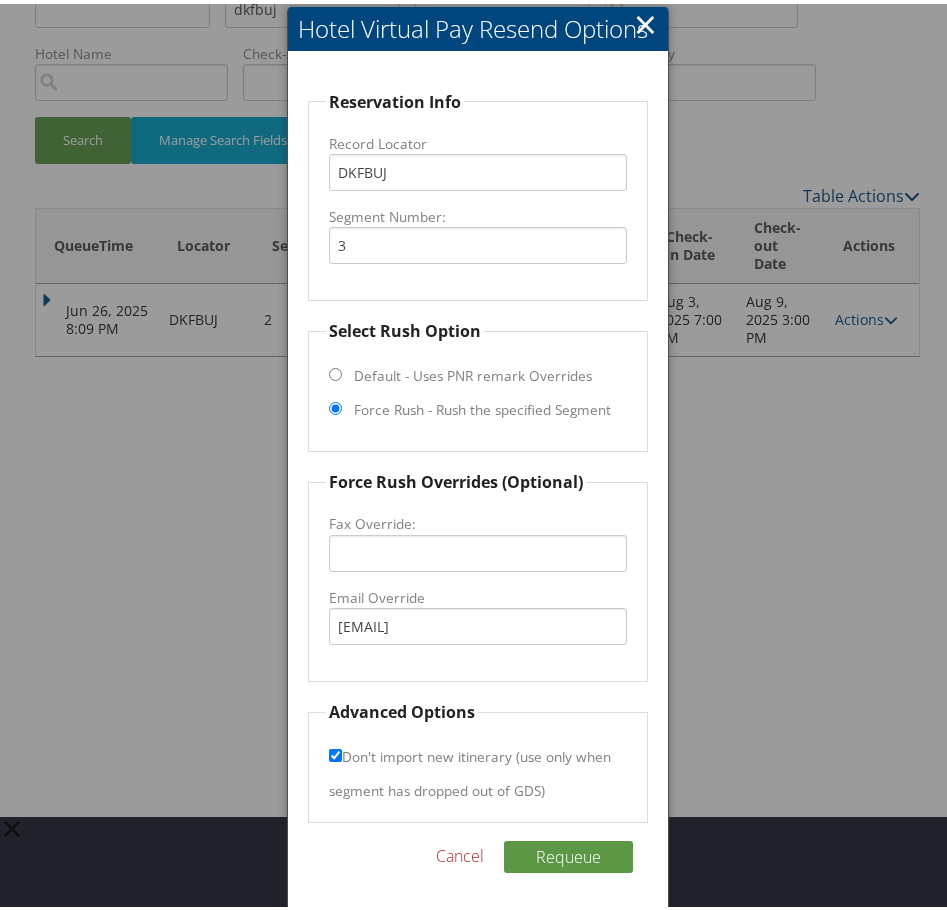 click on "Reservation Info
Record Locator
DKFBUJ
Segment Number:
3" at bounding box center (478, 192) 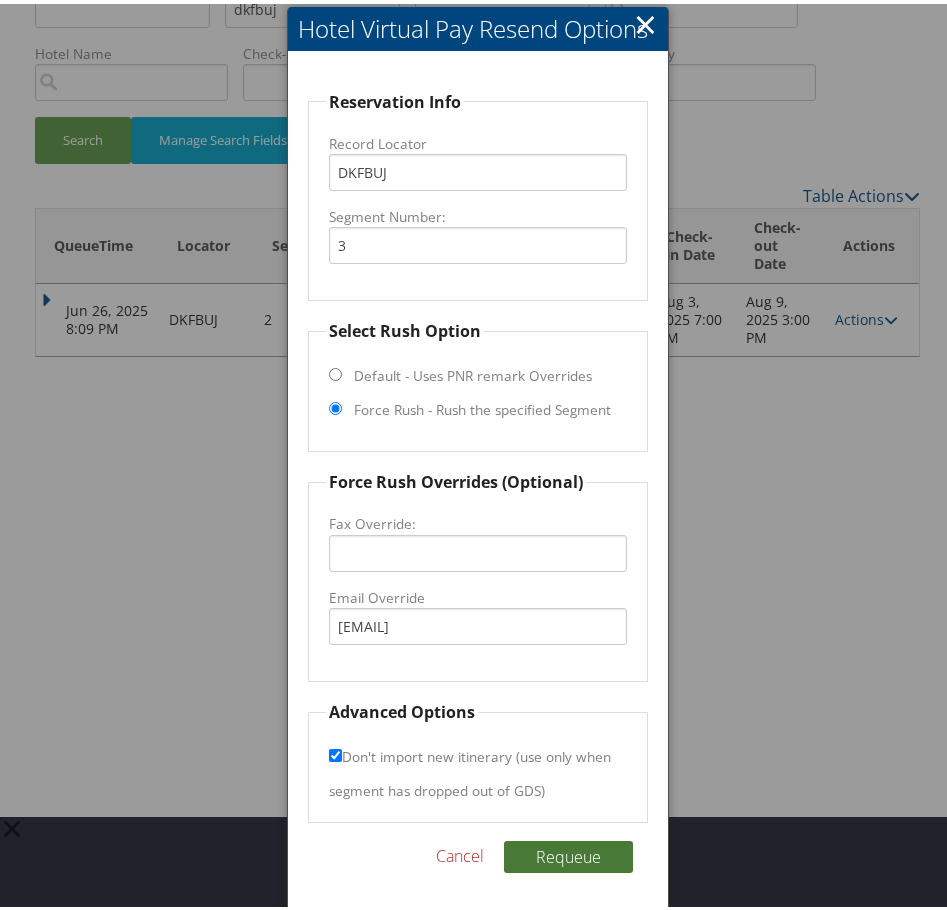 click on "Requeue" at bounding box center (568, 853) 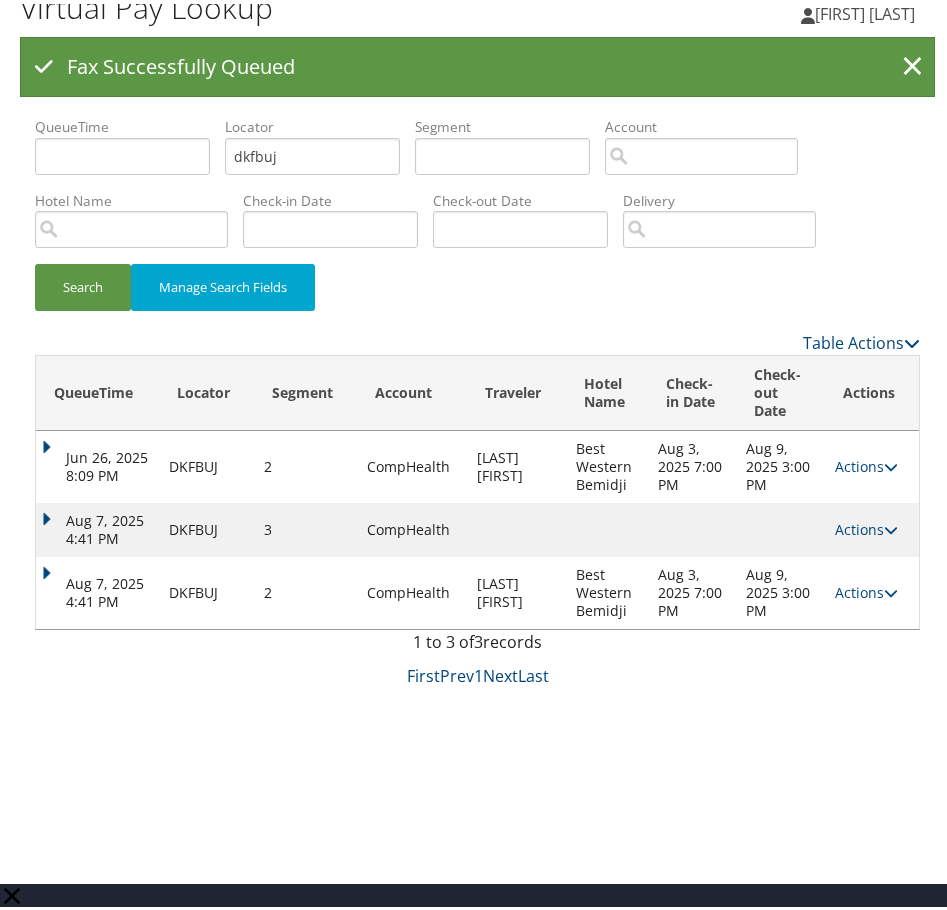 scroll, scrollTop: 55, scrollLeft: 0, axis: vertical 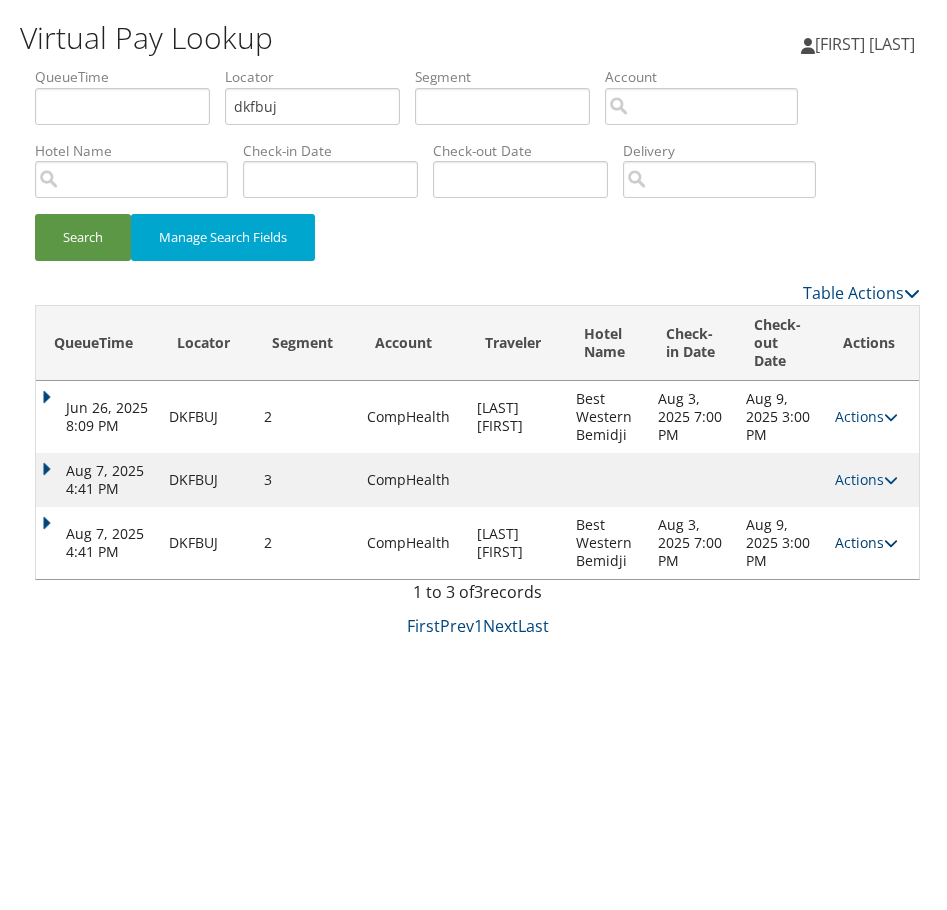 click on "Actions" at bounding box center (866, 538) 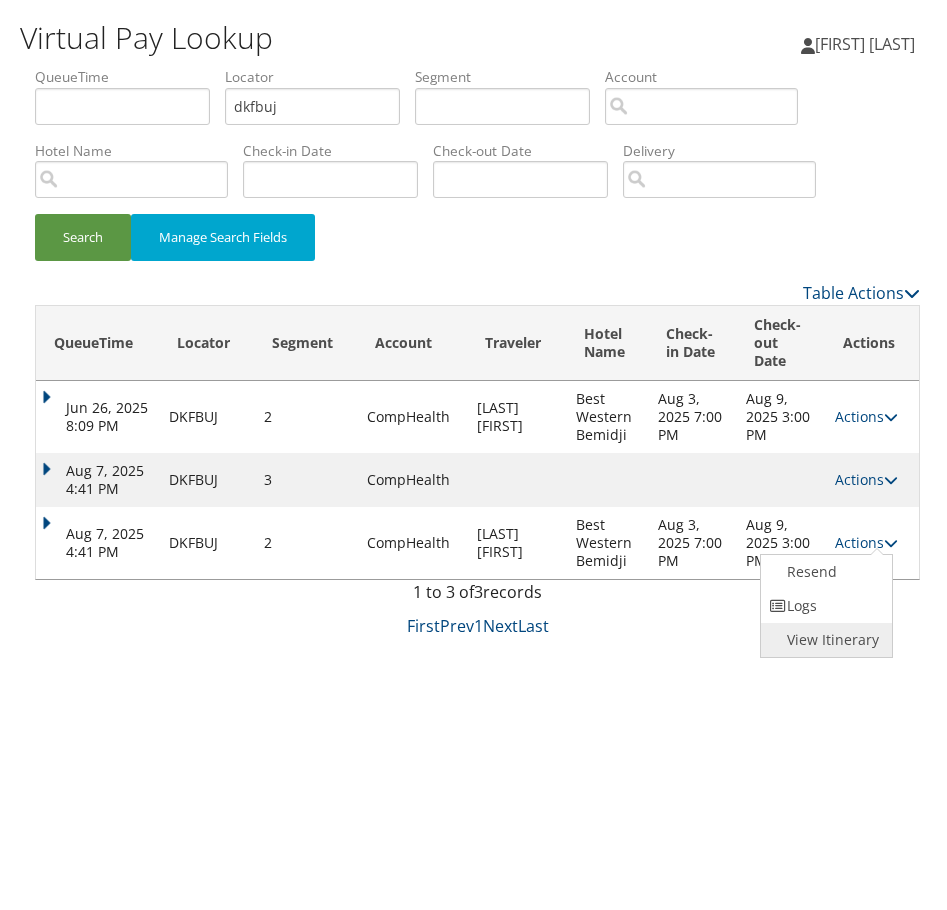 click on "View Itinerary" at bounding box center (824, 636) 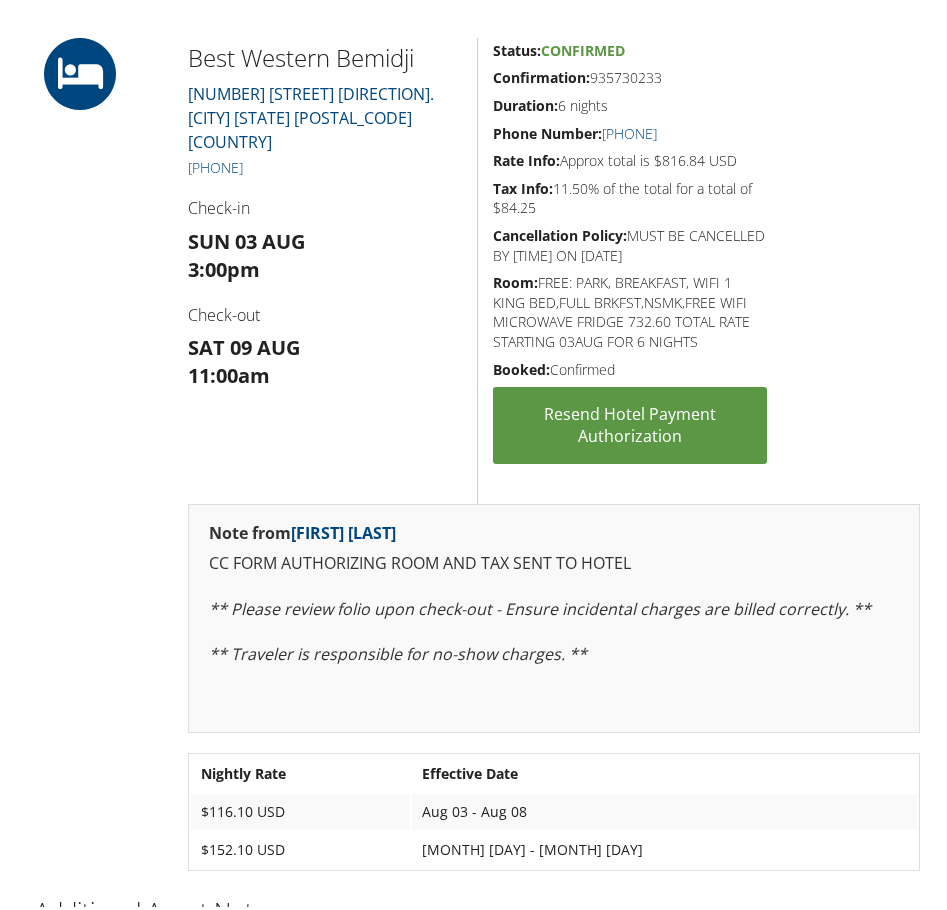 scroll, scrollTop: 762, scrollLeft: 0, axis: vertical 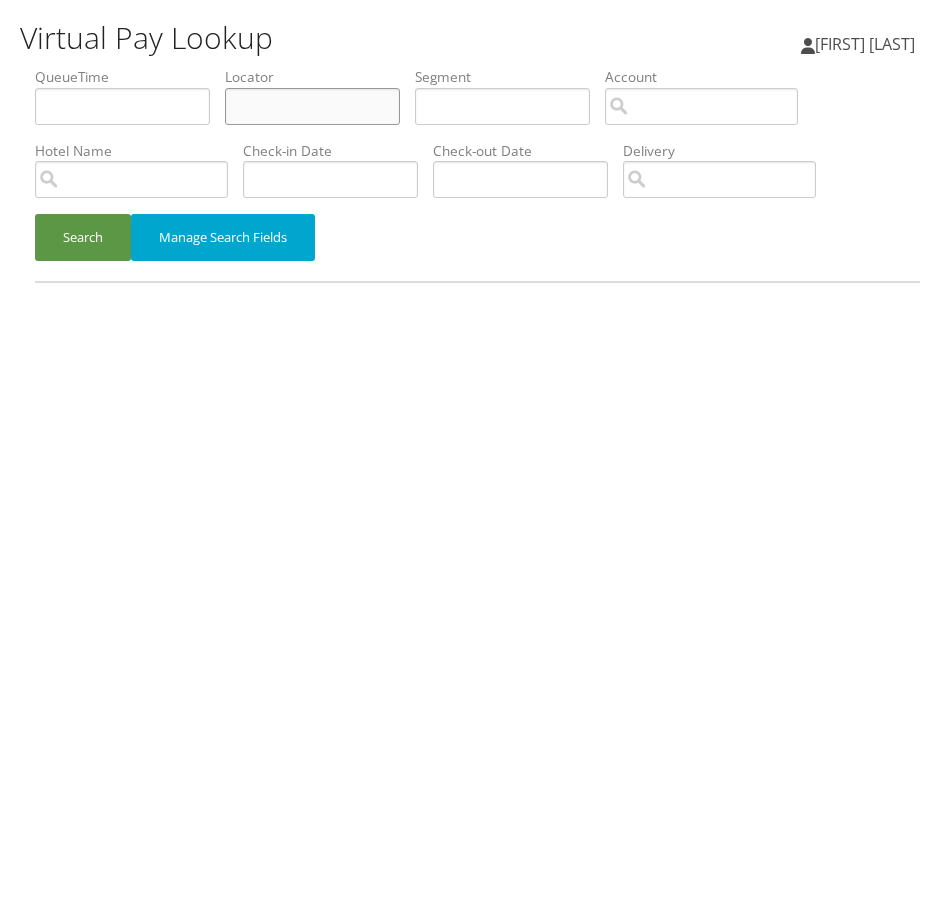 click at bounding box center (312, 102) 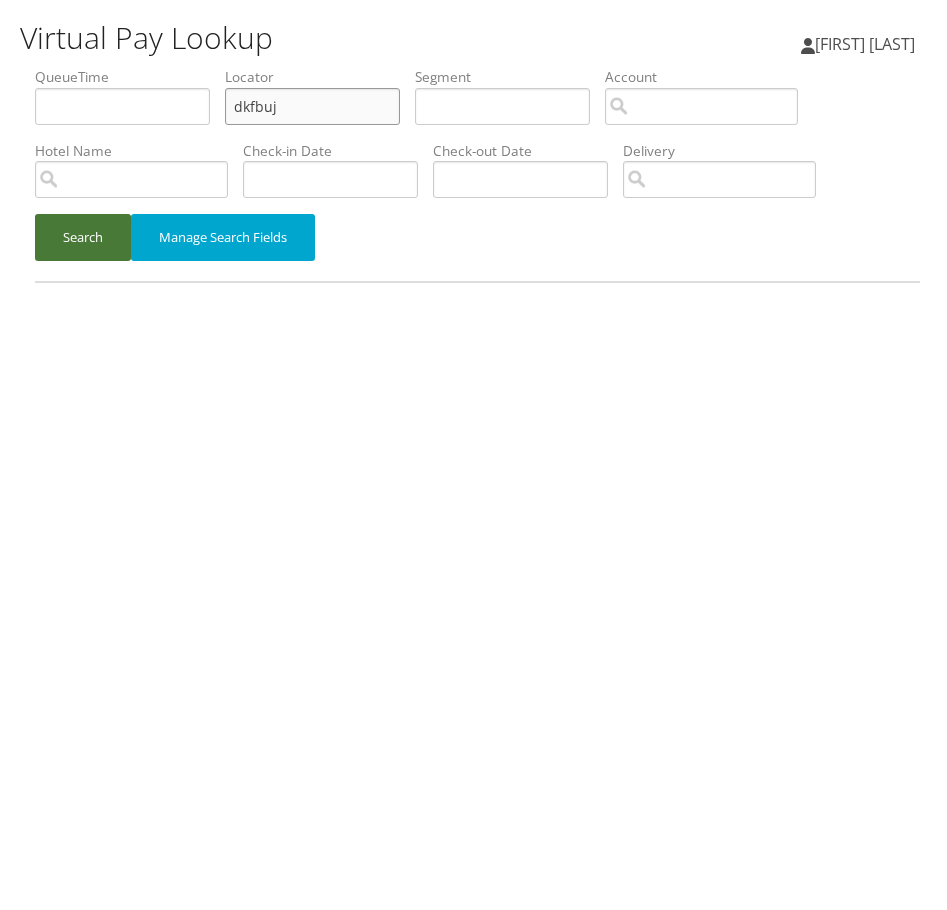 type on "dkfbuj" 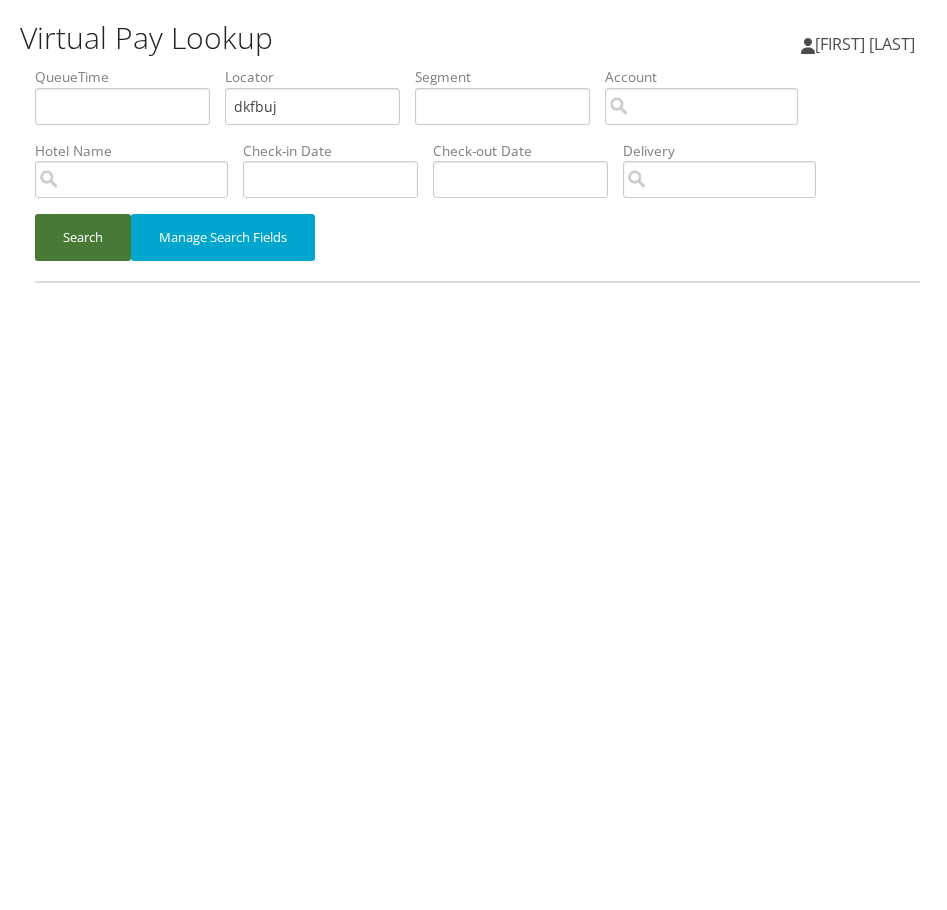 click on "Search" at bounding box center [83, 233] 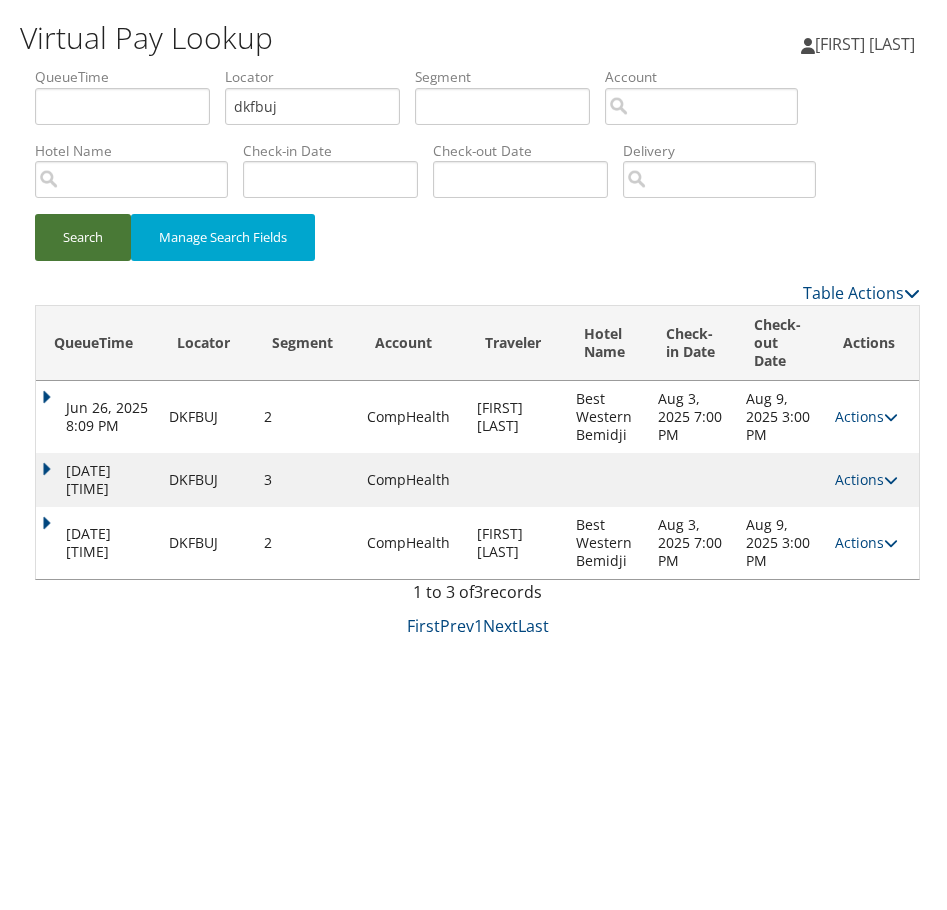 click on "Search" at bounding box center [83, 233] 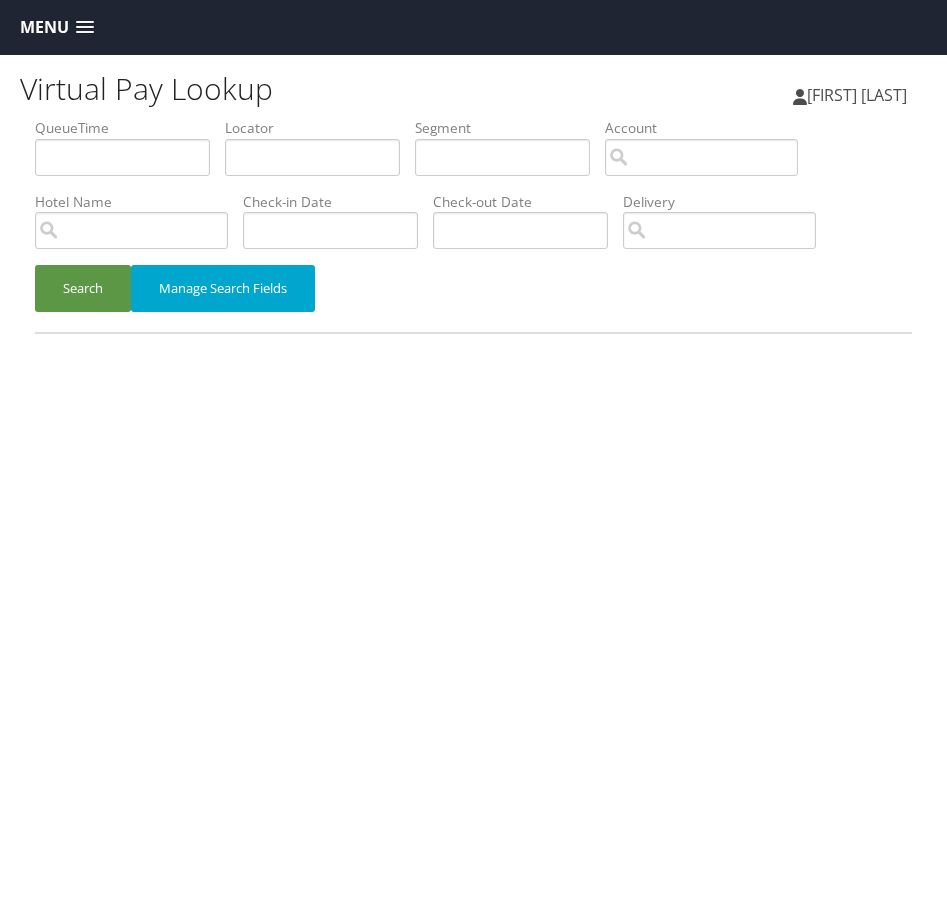 scroll, scrollTop: 55, scrollLeft: 0, axis: vertical 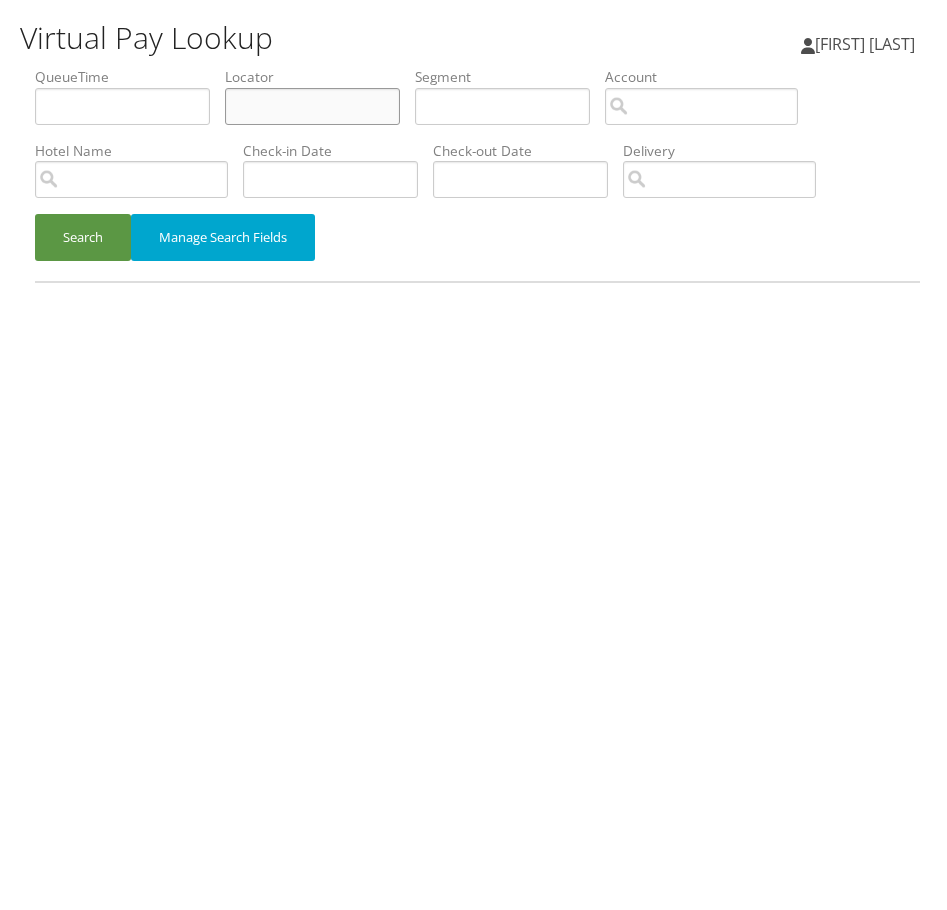 click at bounding box center [312, 102] 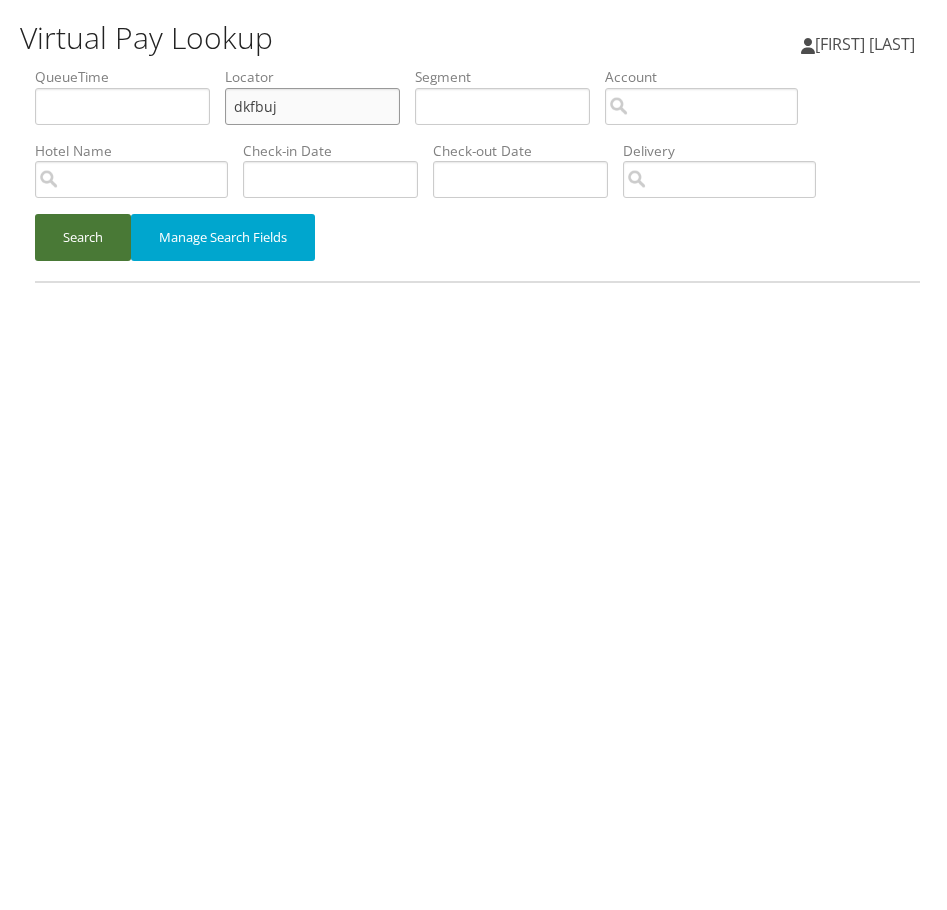 type on "dkfbuj" 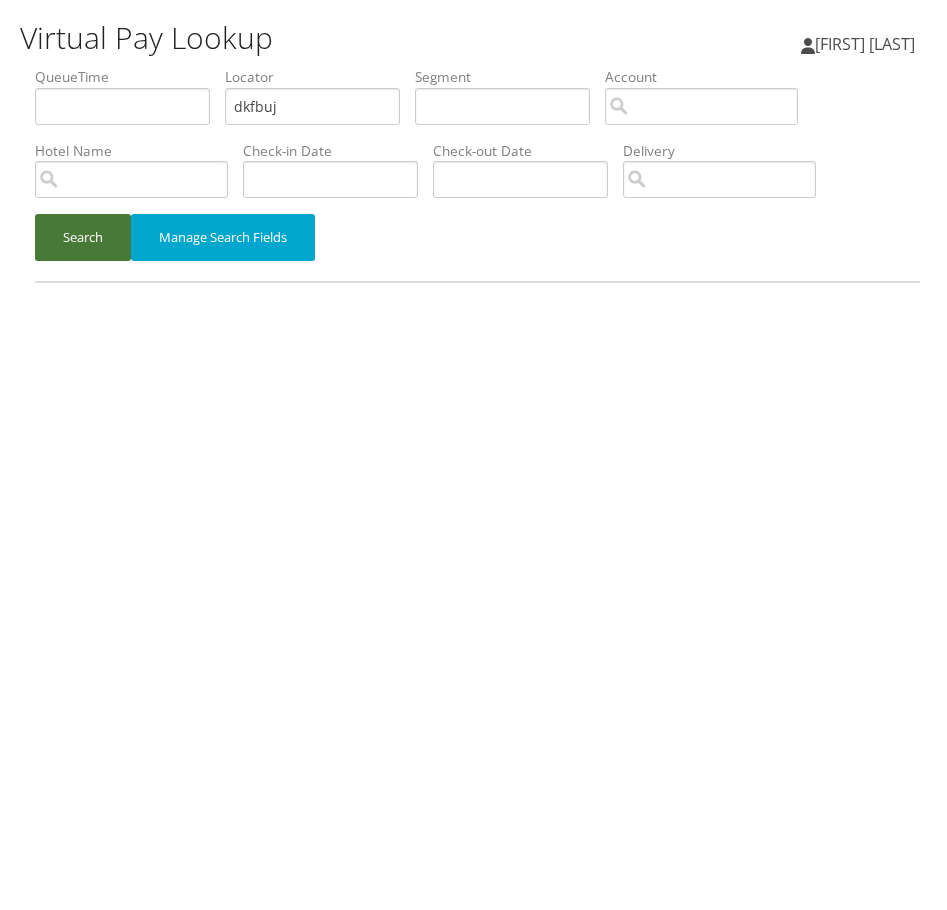 click on "Search" at bounding box center [83, 233] 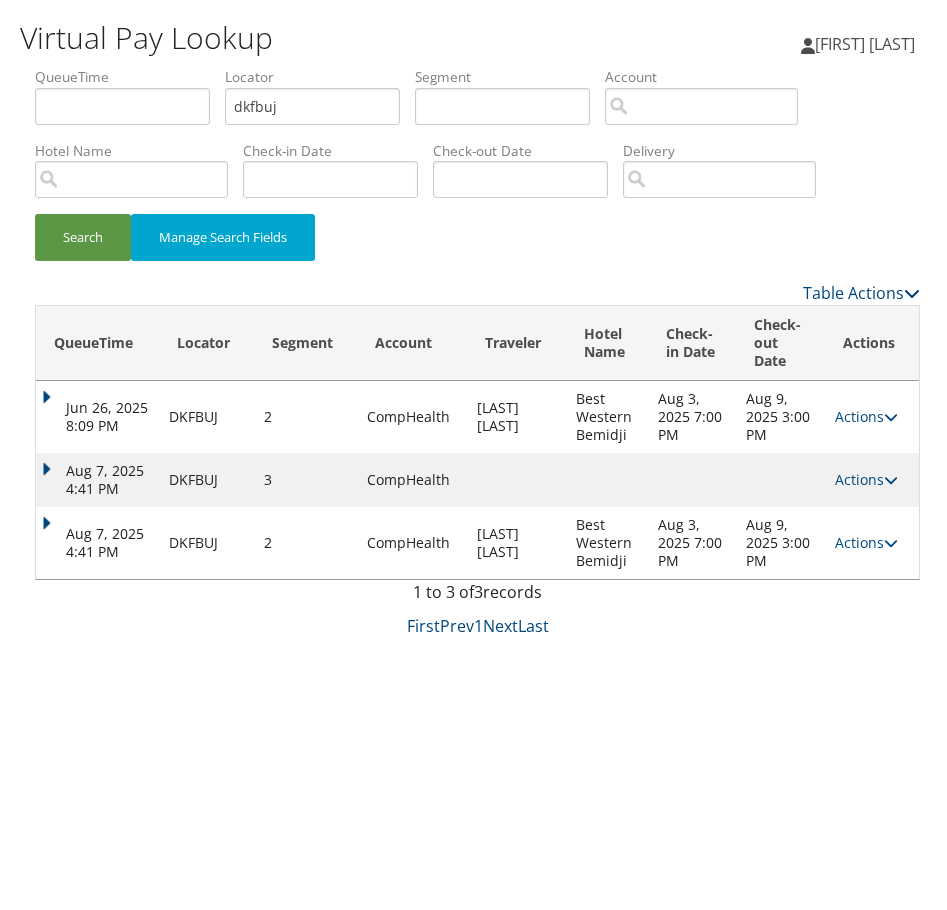 click on "Aug 7, 2025 4:41 PM" at bounding box center (97, 476) 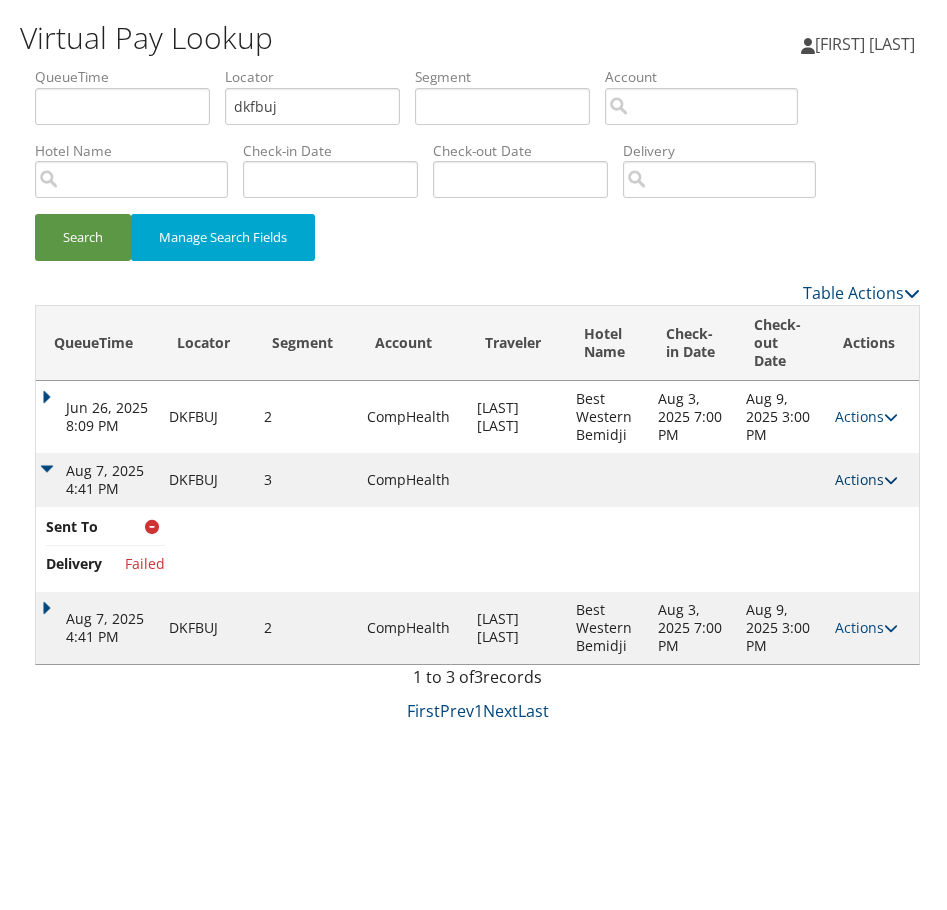 click on "Actions" at bounding box center (866, 475) 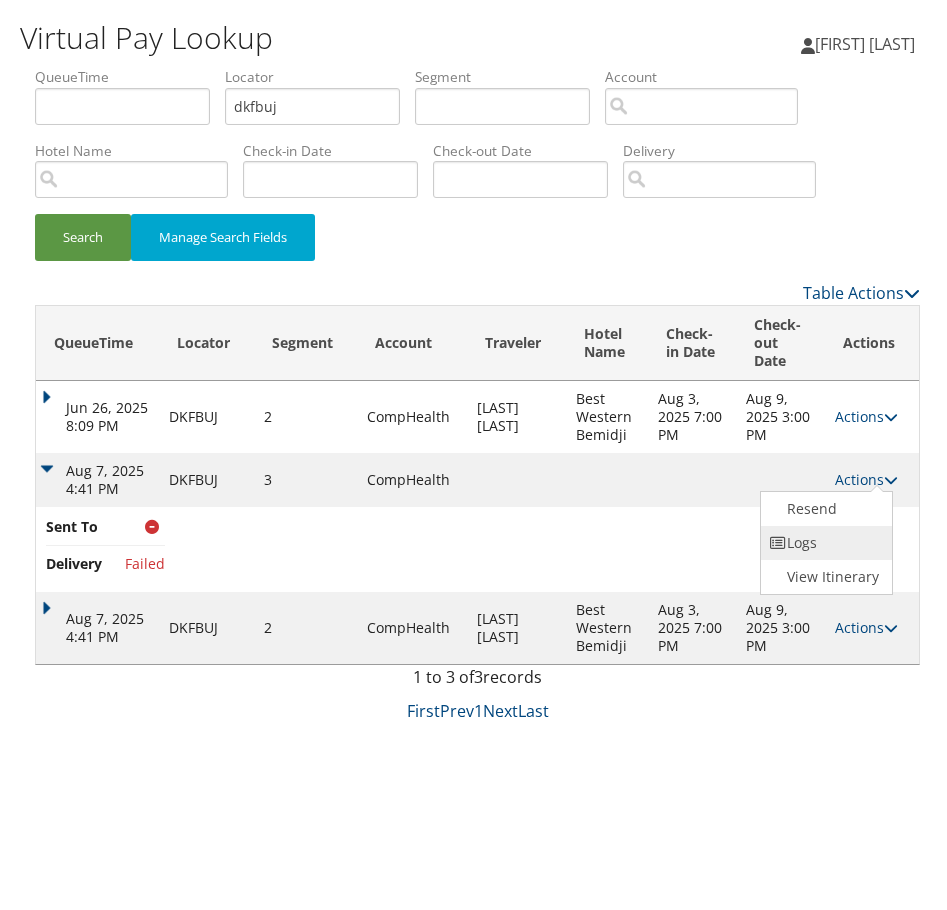 click on "Logs" at bounding box center (824, 539) 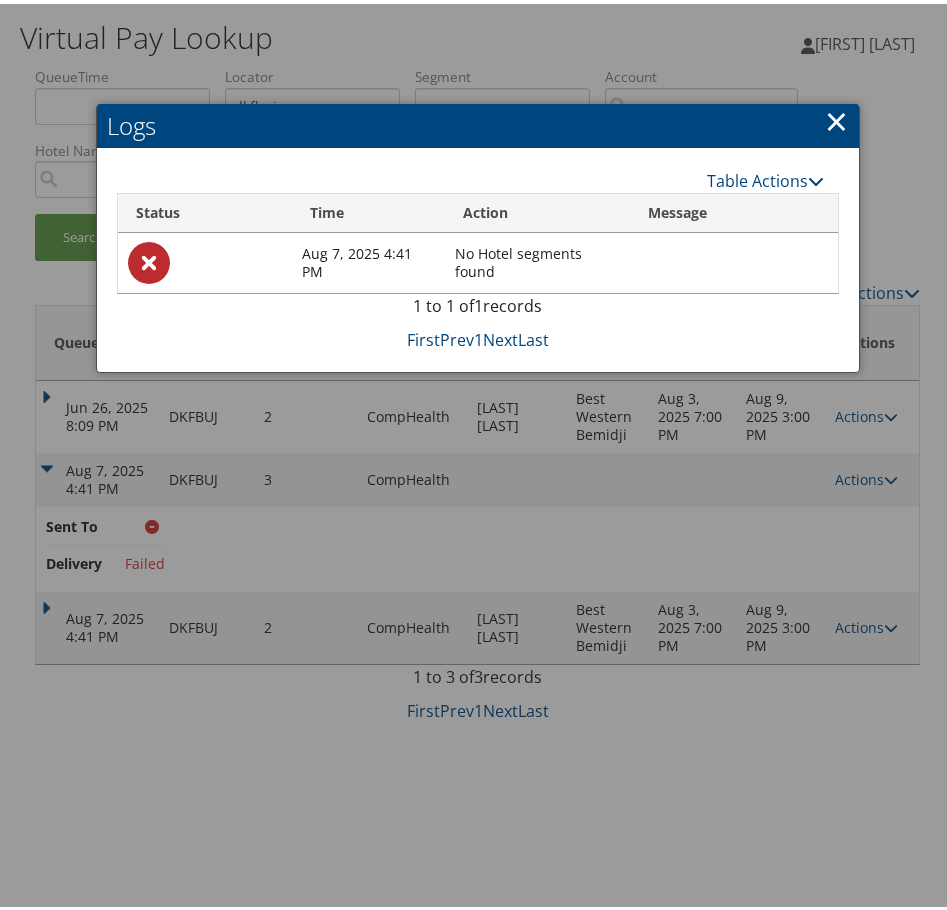 click on "×" at bounding box center [836, 117] 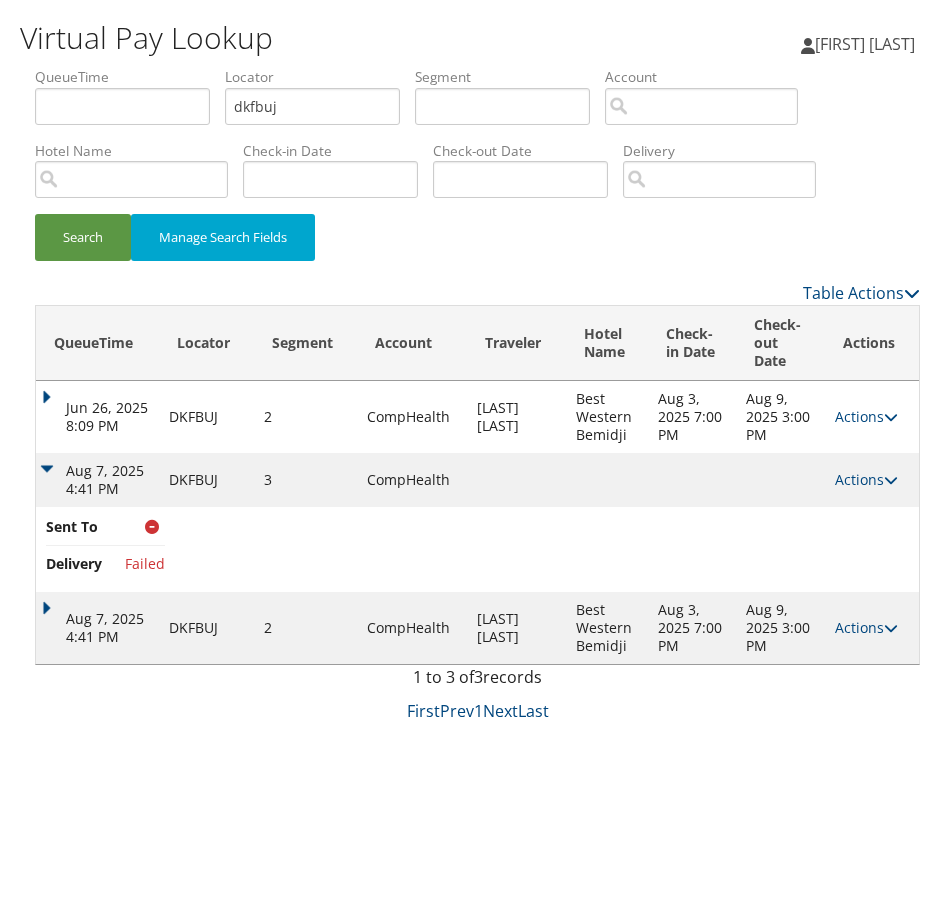click on "Aug 7, 2025 4:41 PM" at bounding box center (97, 624) 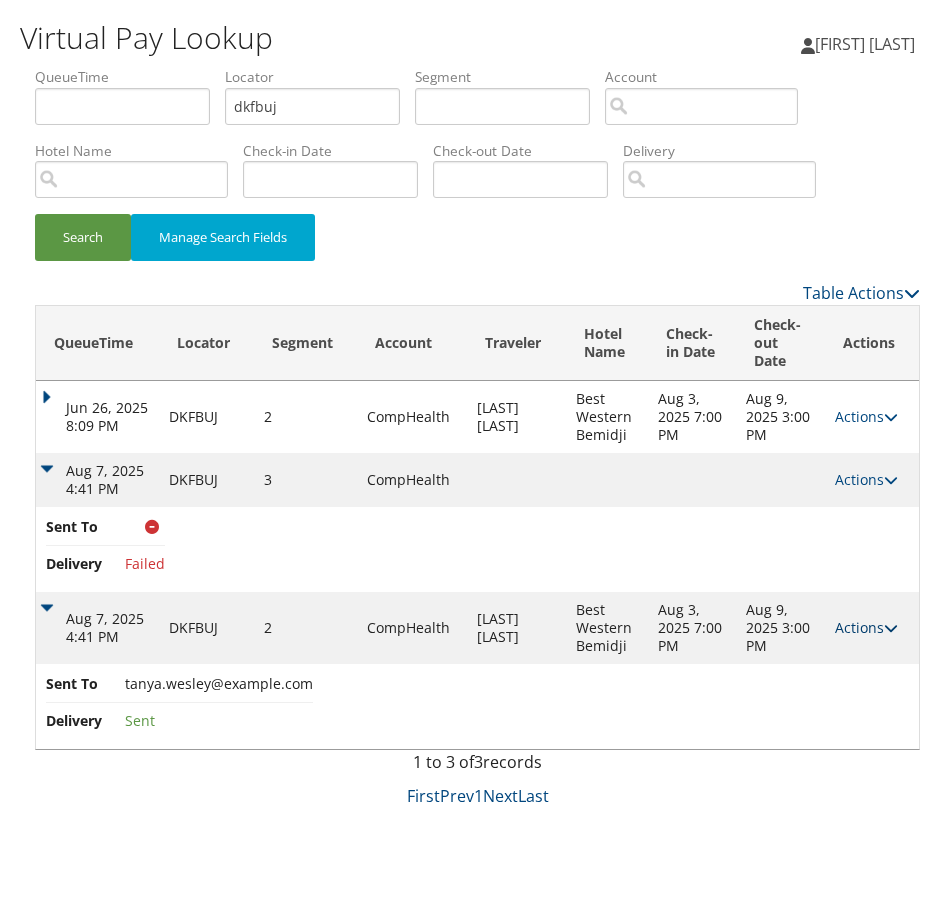 click on "Actions" at bounding box center (866, 623) 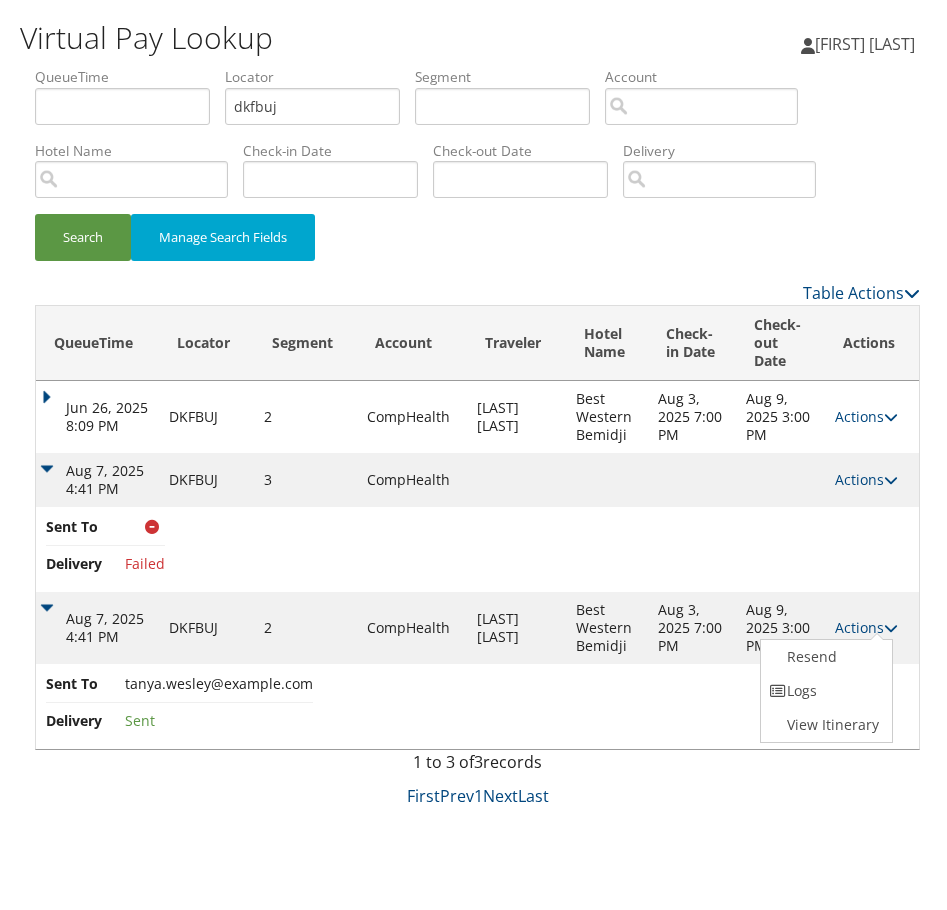 click on "First Prev 1 Next Last" at bounding box center (477, 792) 